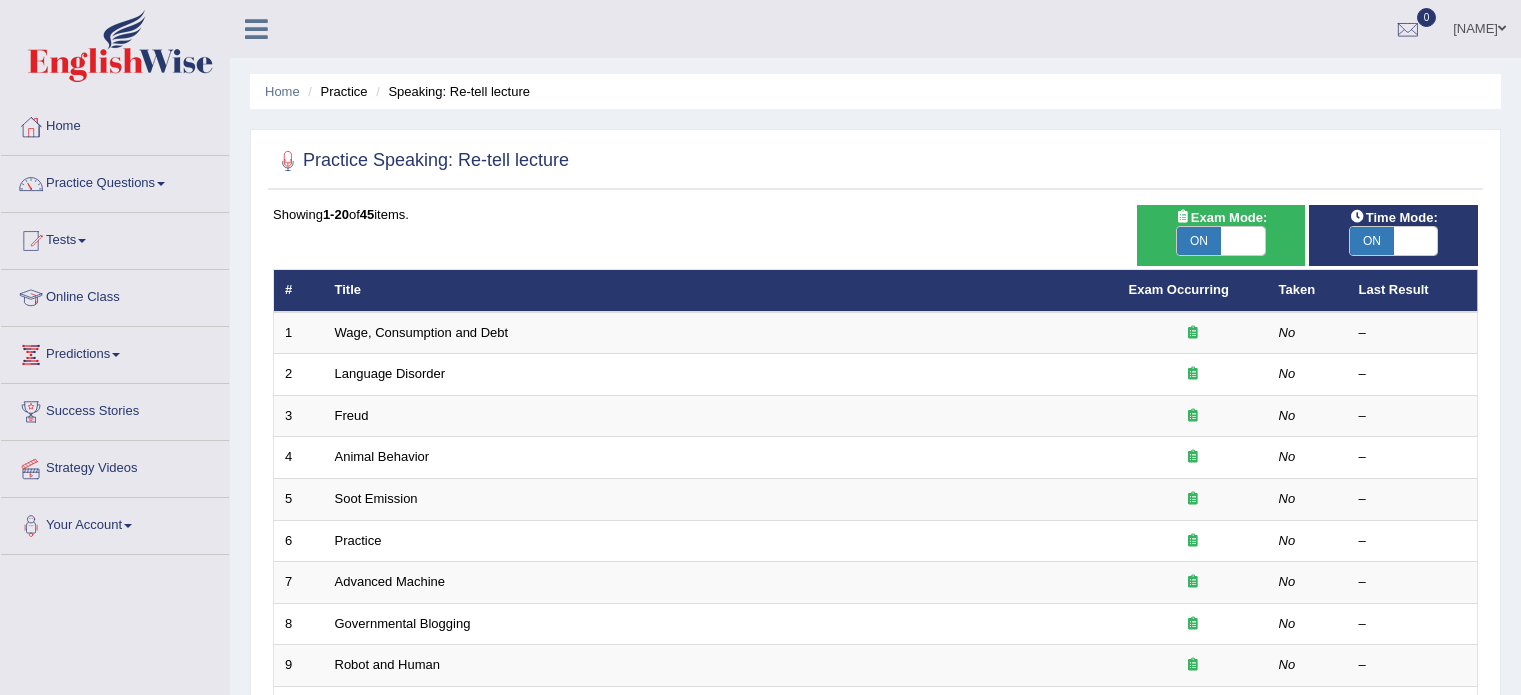 scroll, scrollTop: 0, scrollLeft: 0, axis: both 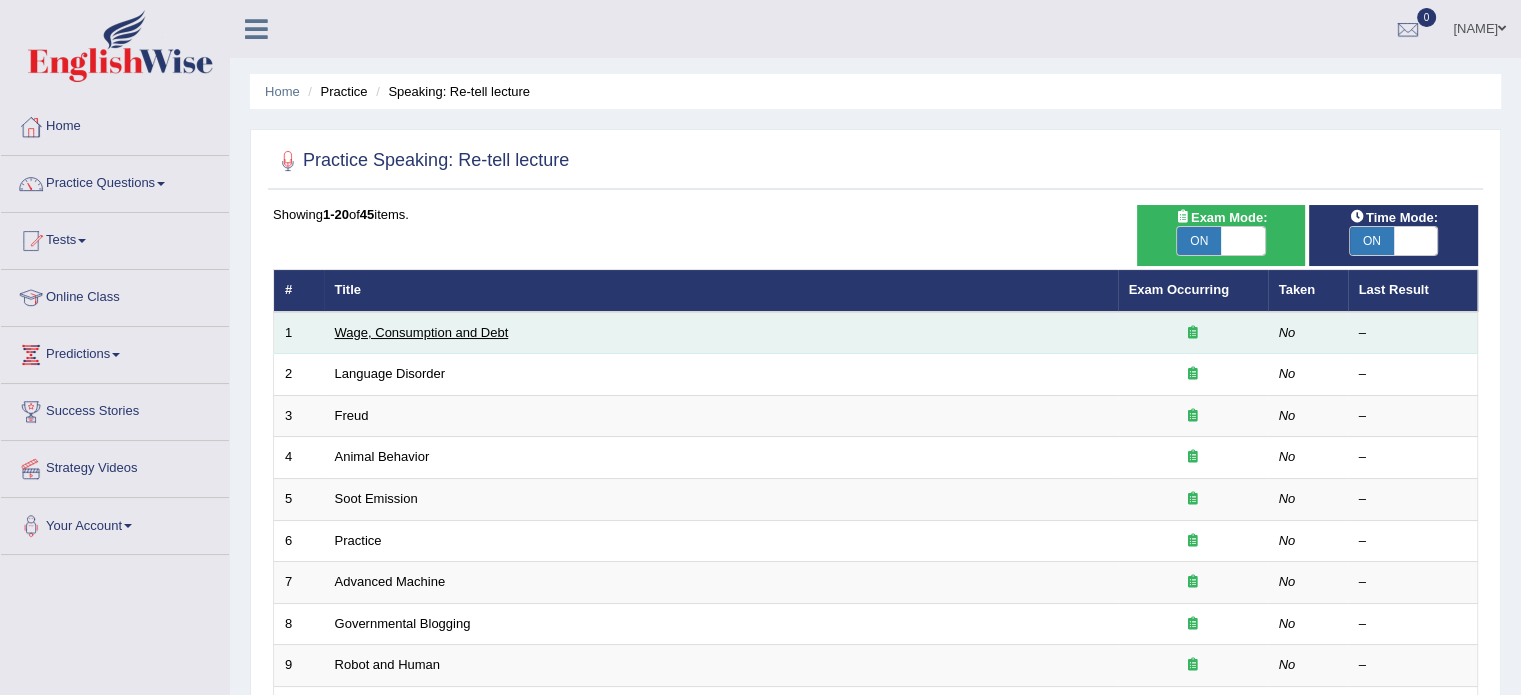 click on "Wage, Consumption and Debt" at bounding box center (422, 332) 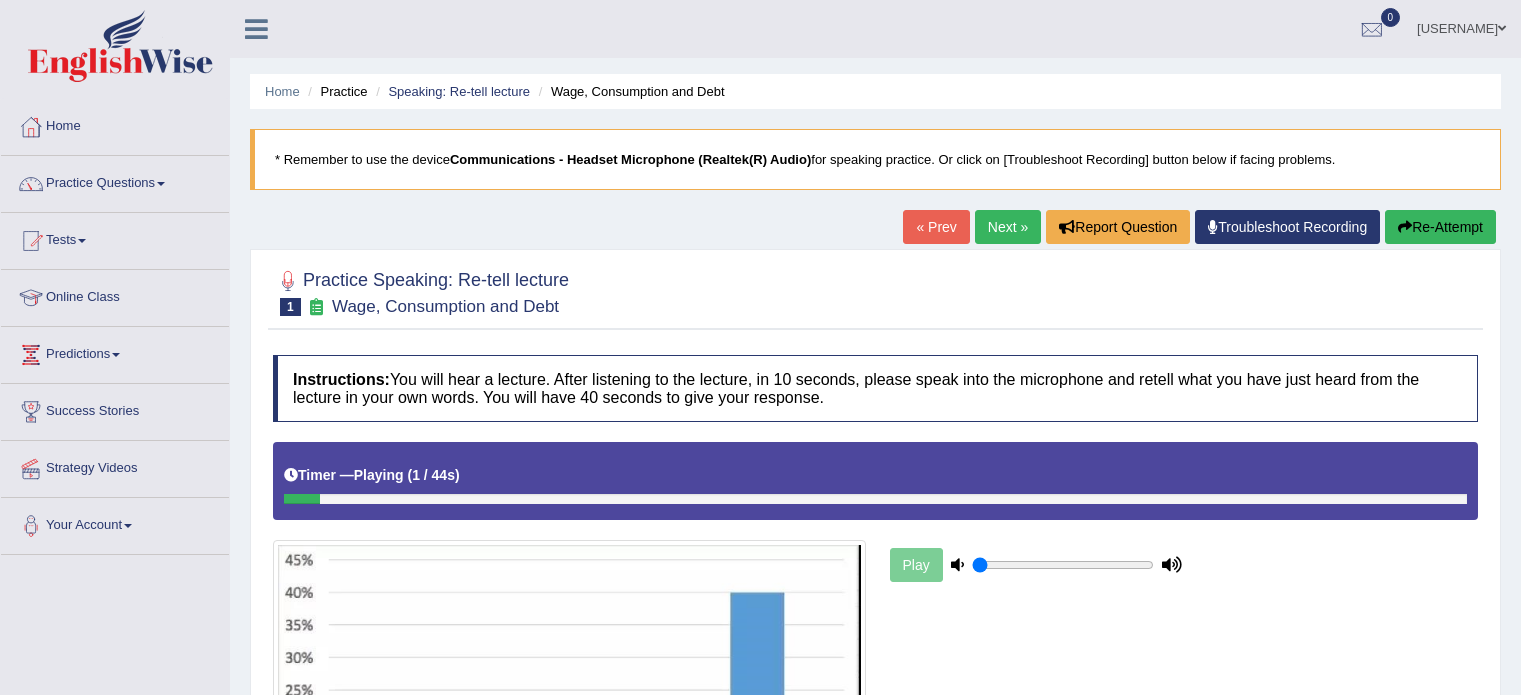 scroll, scrollTop: 116, scrollLeft: 0, axis: vertical 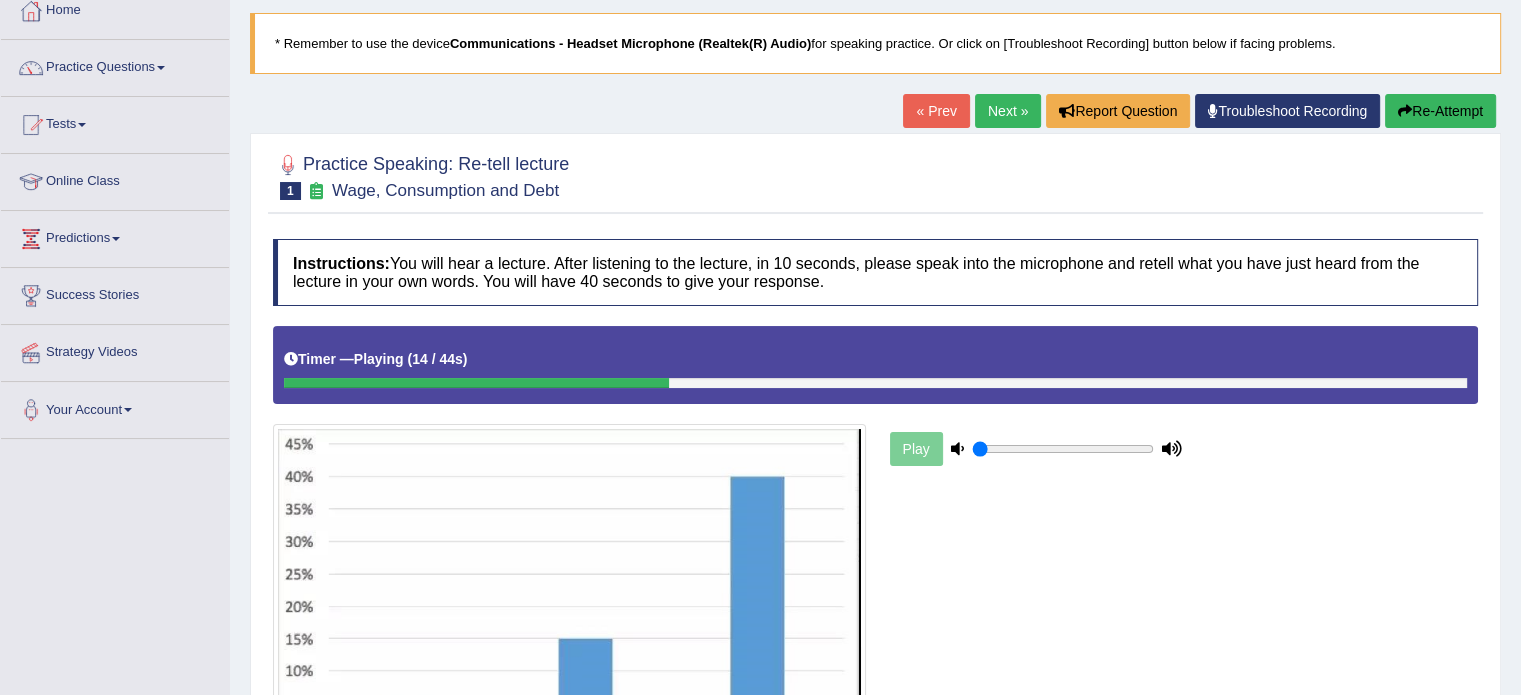 click on "Re-Attempt" at bounding box center [1440, 111] 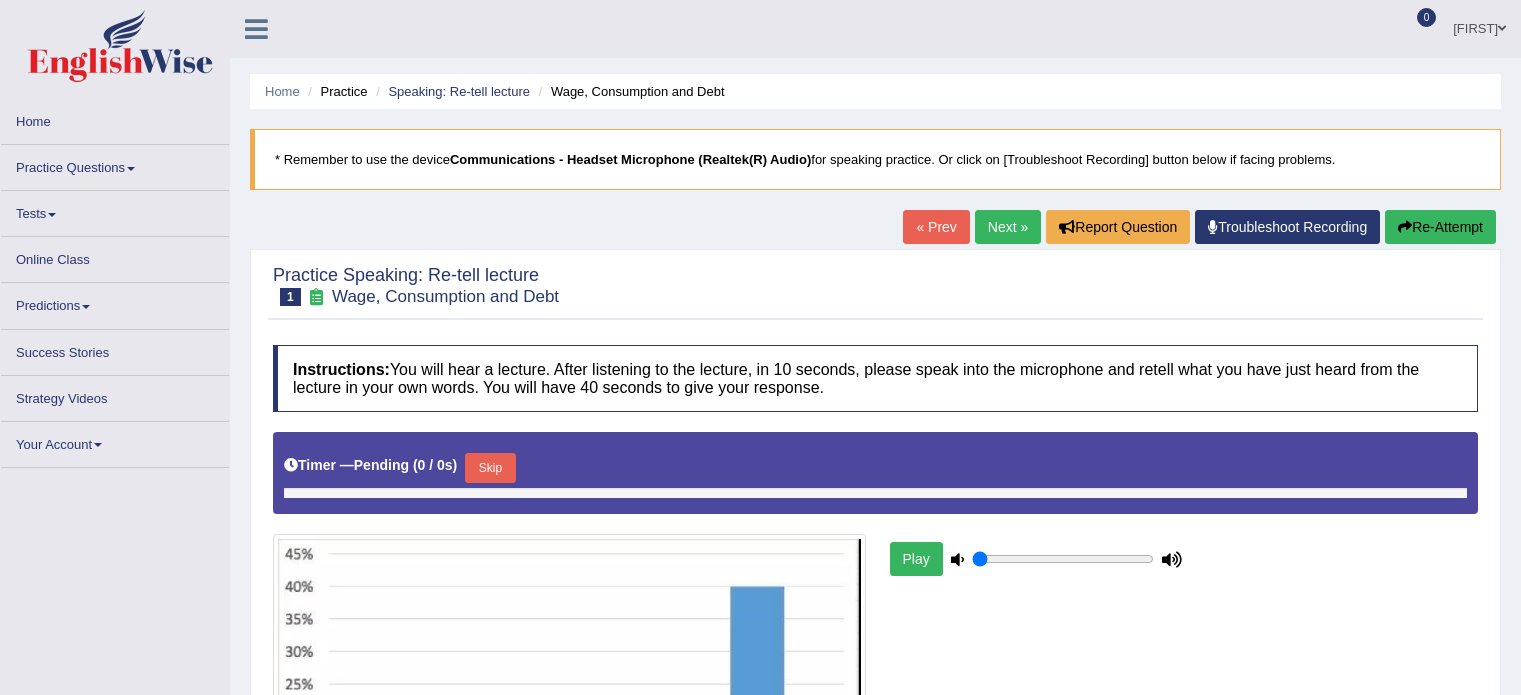 scroll, scrollTop: 292, scrollLeft: 0, axis: vertical 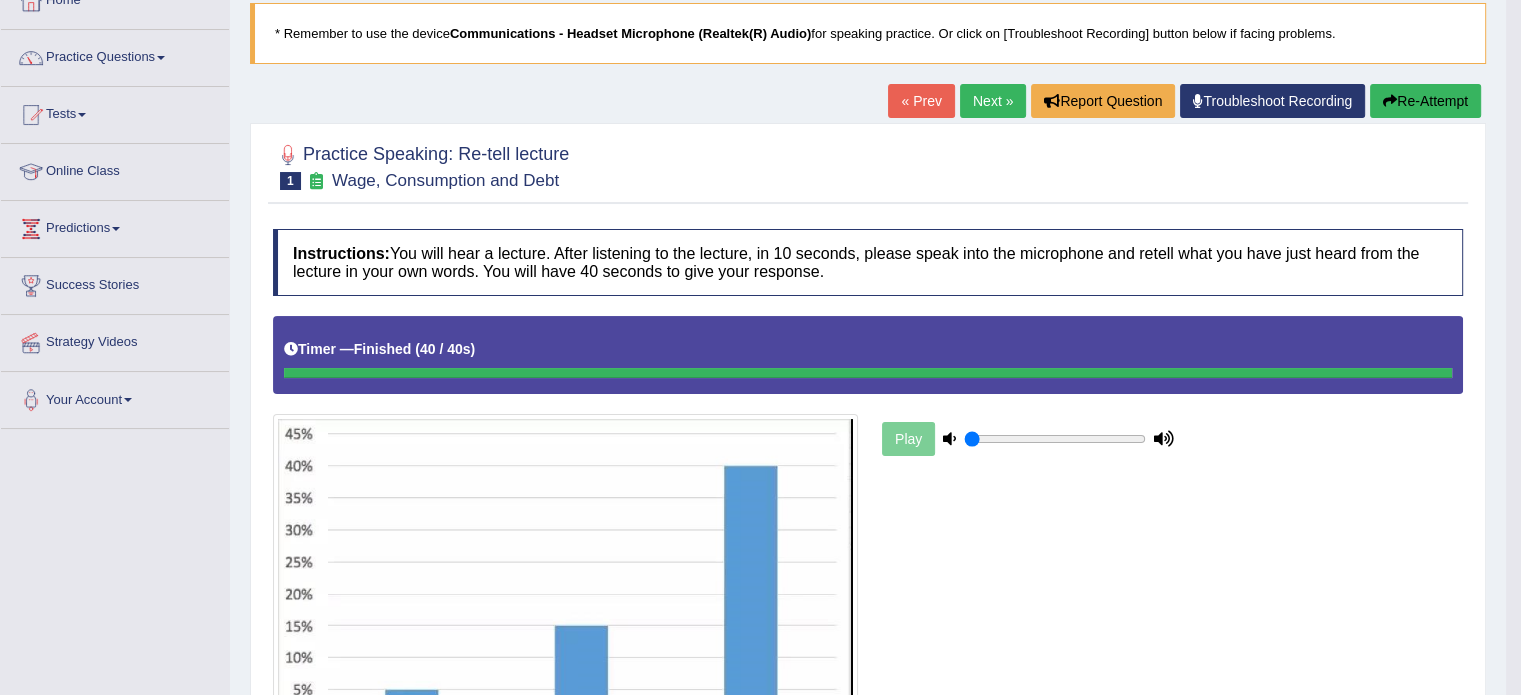 click on "Next »" at bounding box center [993, 101] 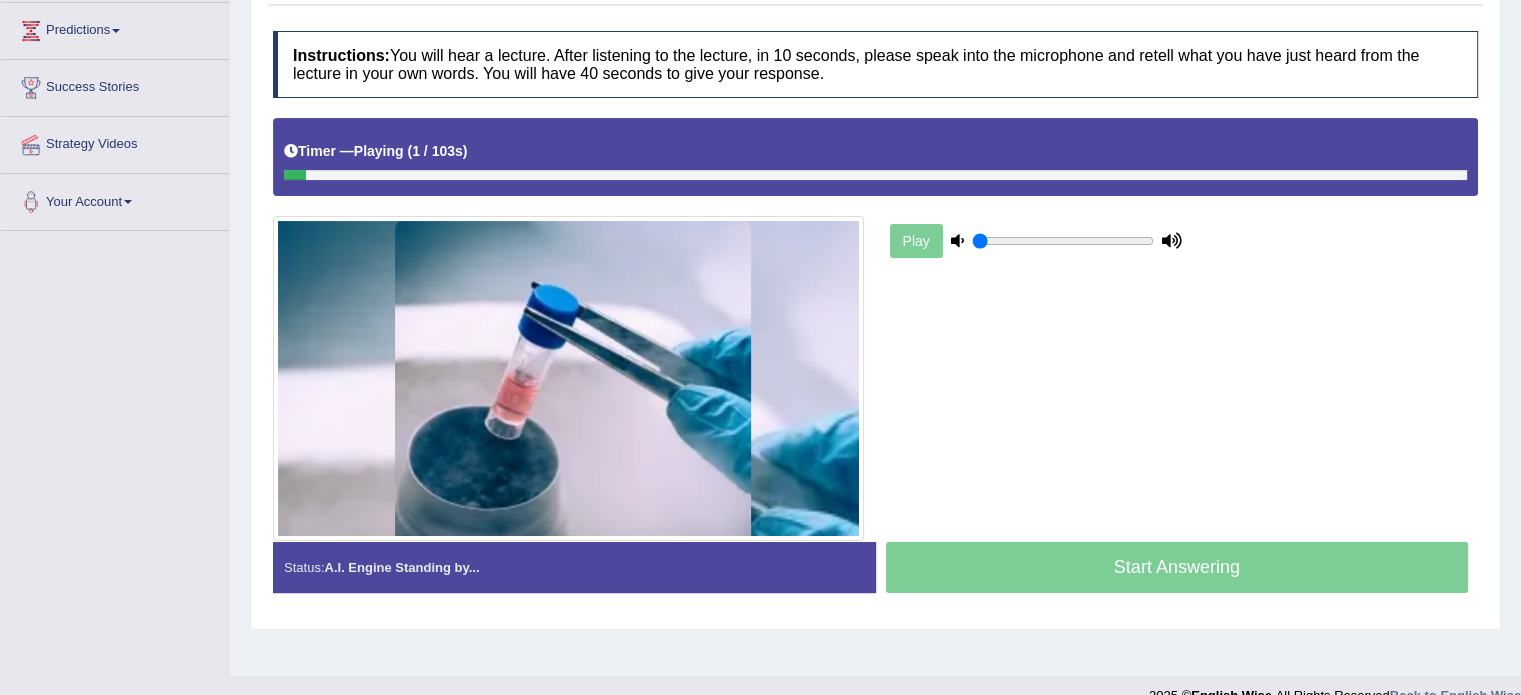 scroll, scrollTop: 324, scrollLeft: 0, axis: vertical 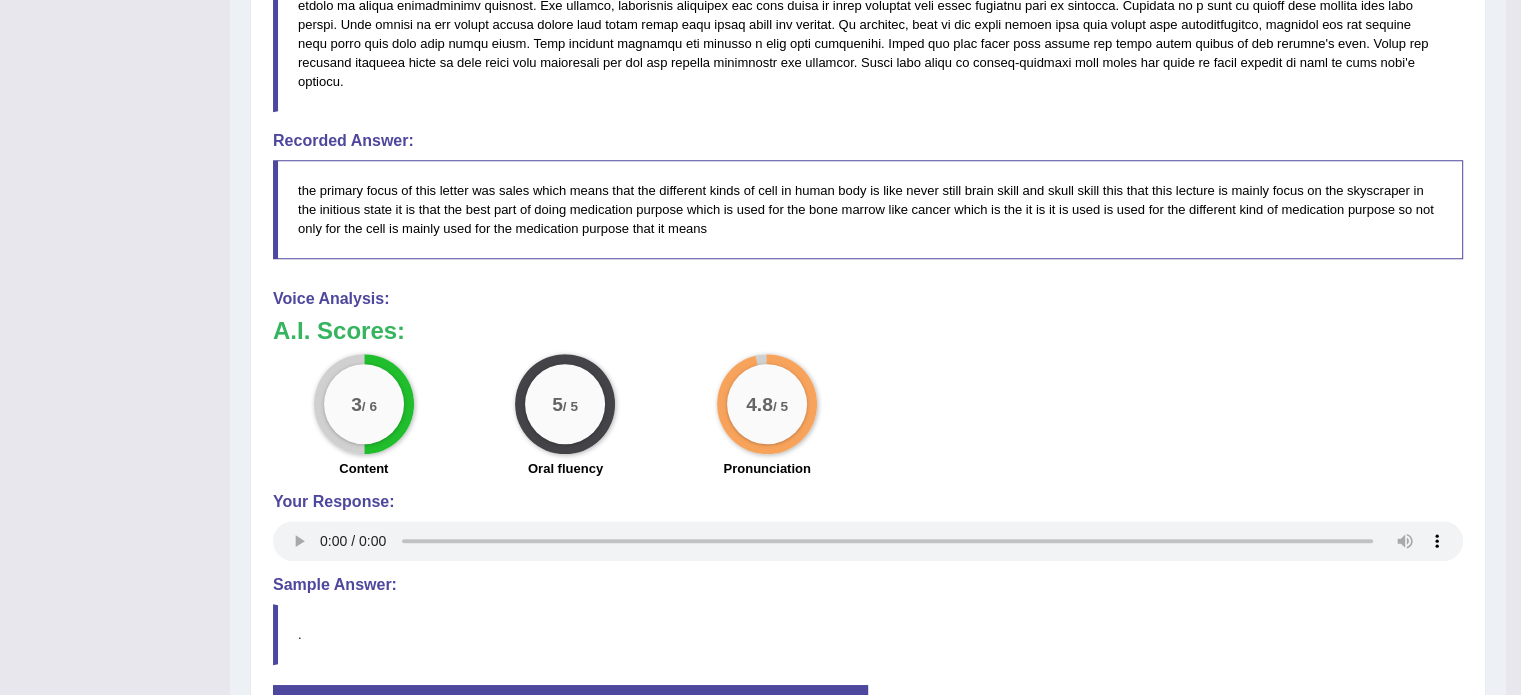 click on "3  / 6              Content
5  / 5              Oral fluency
4.8  / 5              Pronunciation" at bounding box center [868, 418] 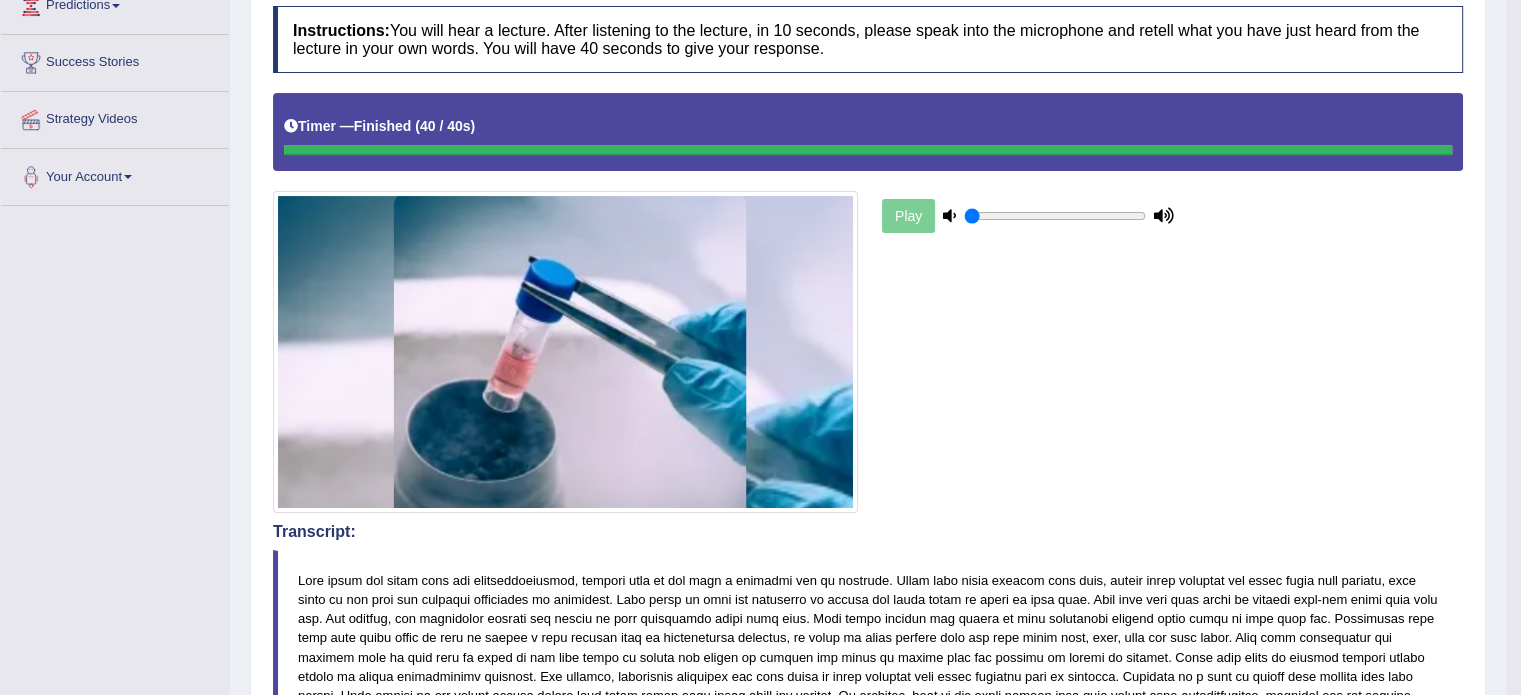 scroll, scrollTop: 206, scrollLeft: 0, axis: vertical 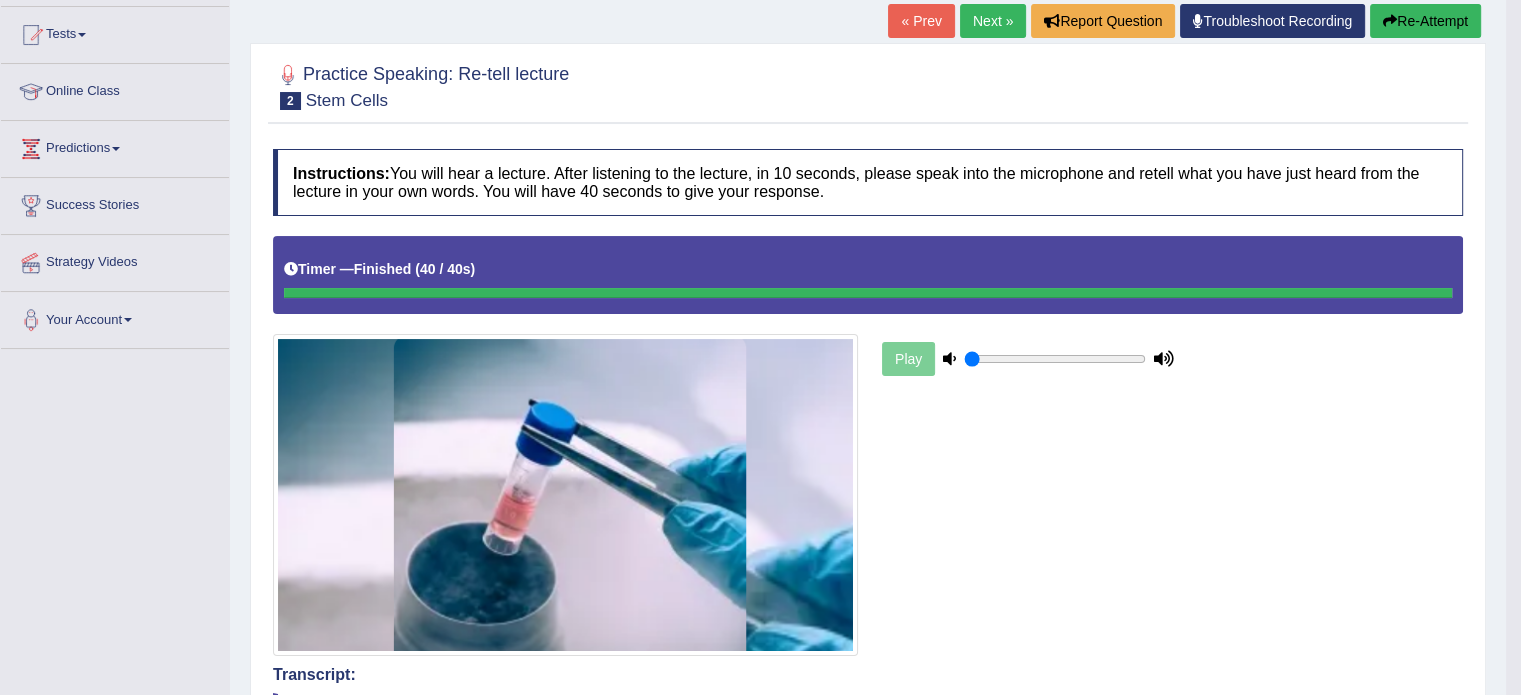 click on "Next »" at bounding box center (993, 21) 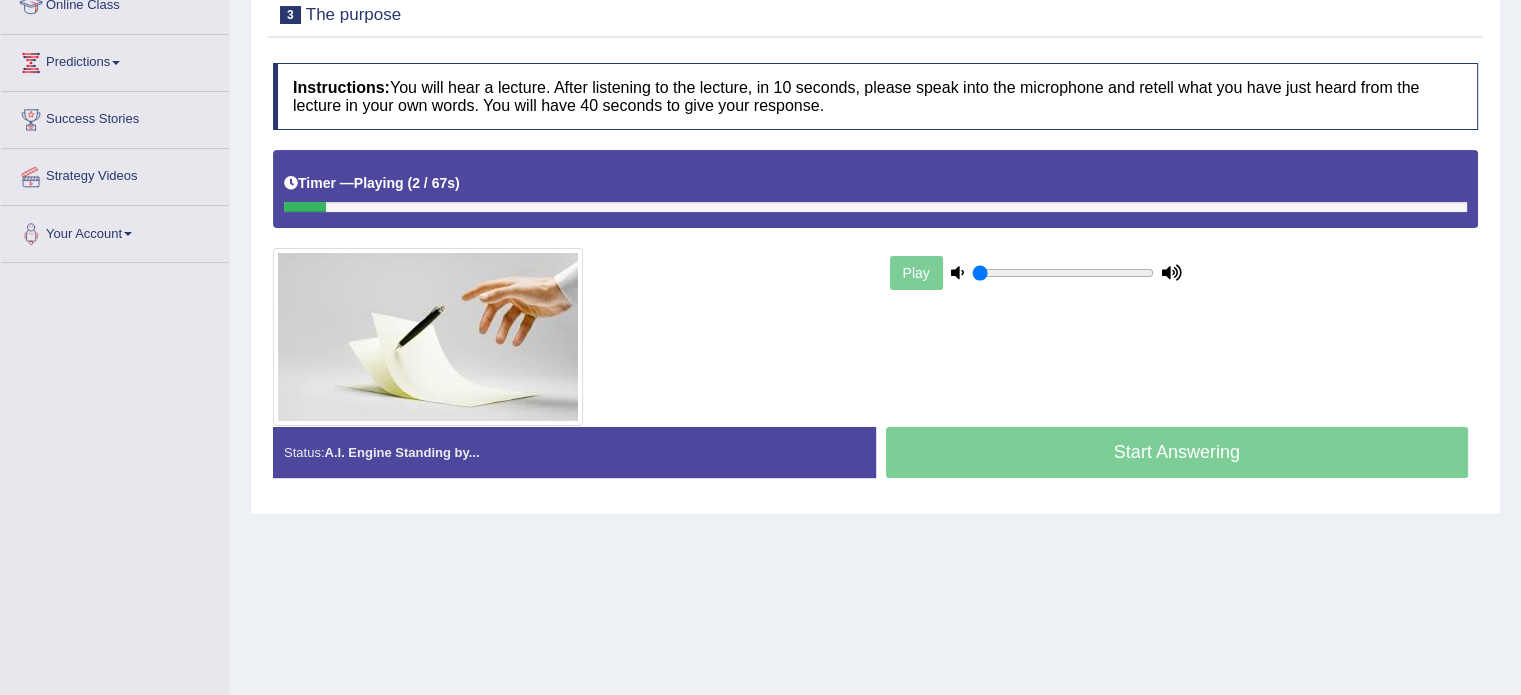 scroll, scrollTop: 292, scrollLeft: 0, axis: vertical 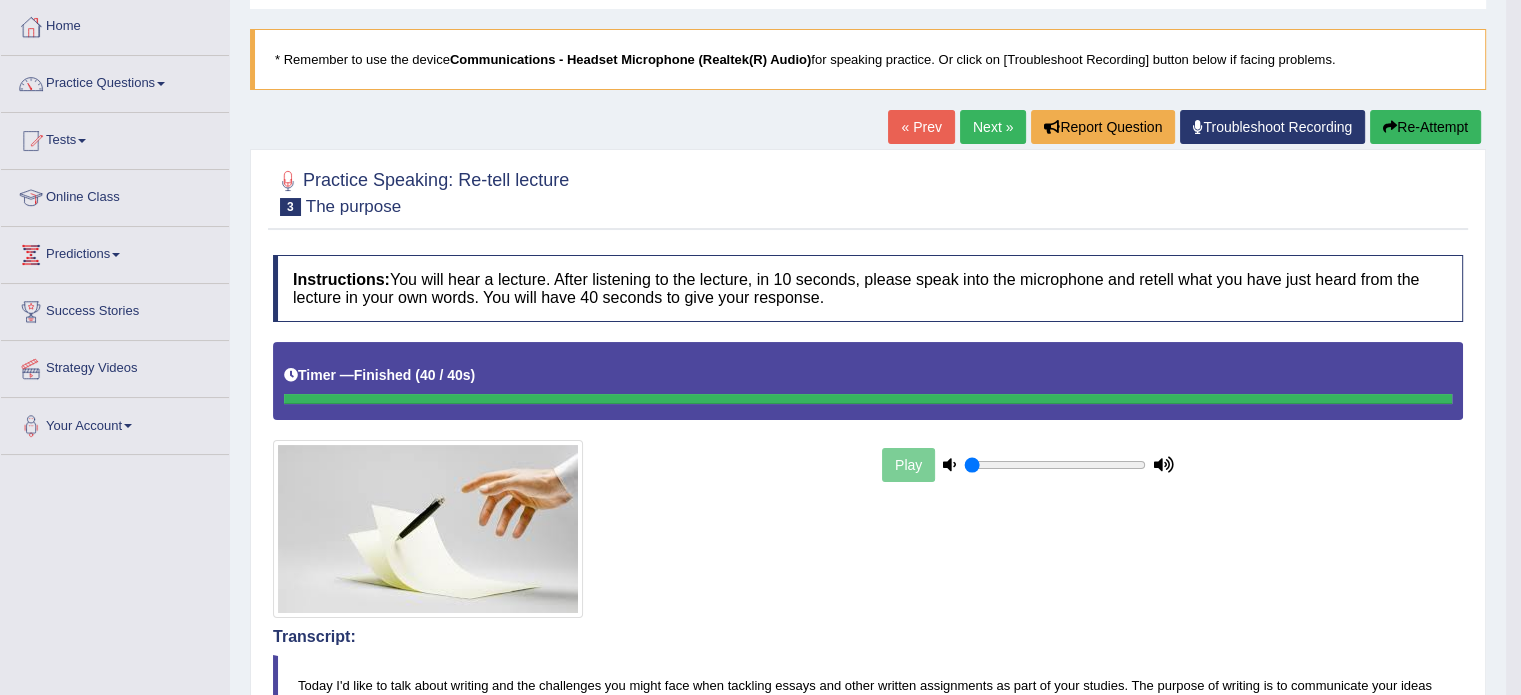 click on "Next »" at bounding box center (993, 127) 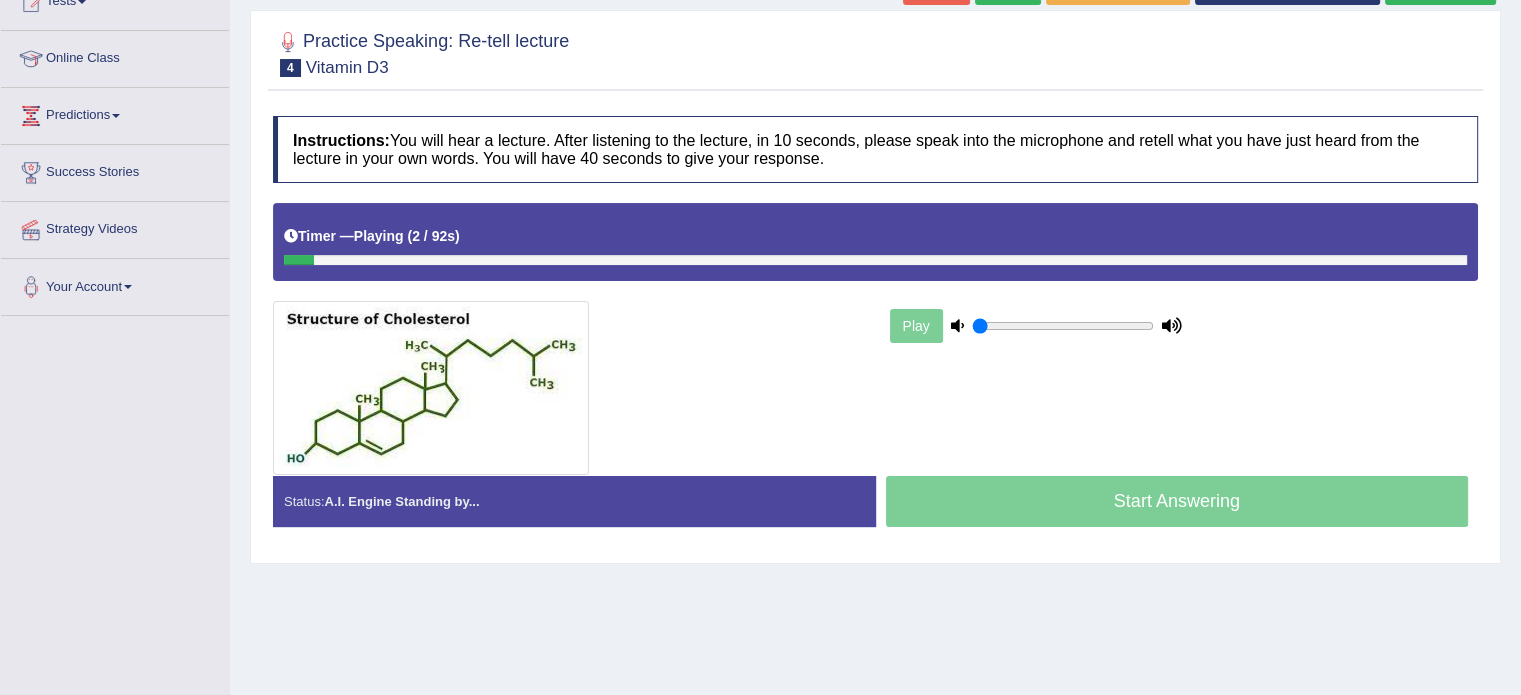 scroll, scrollTop: 239, scrollLeft: 0, axis: vertical 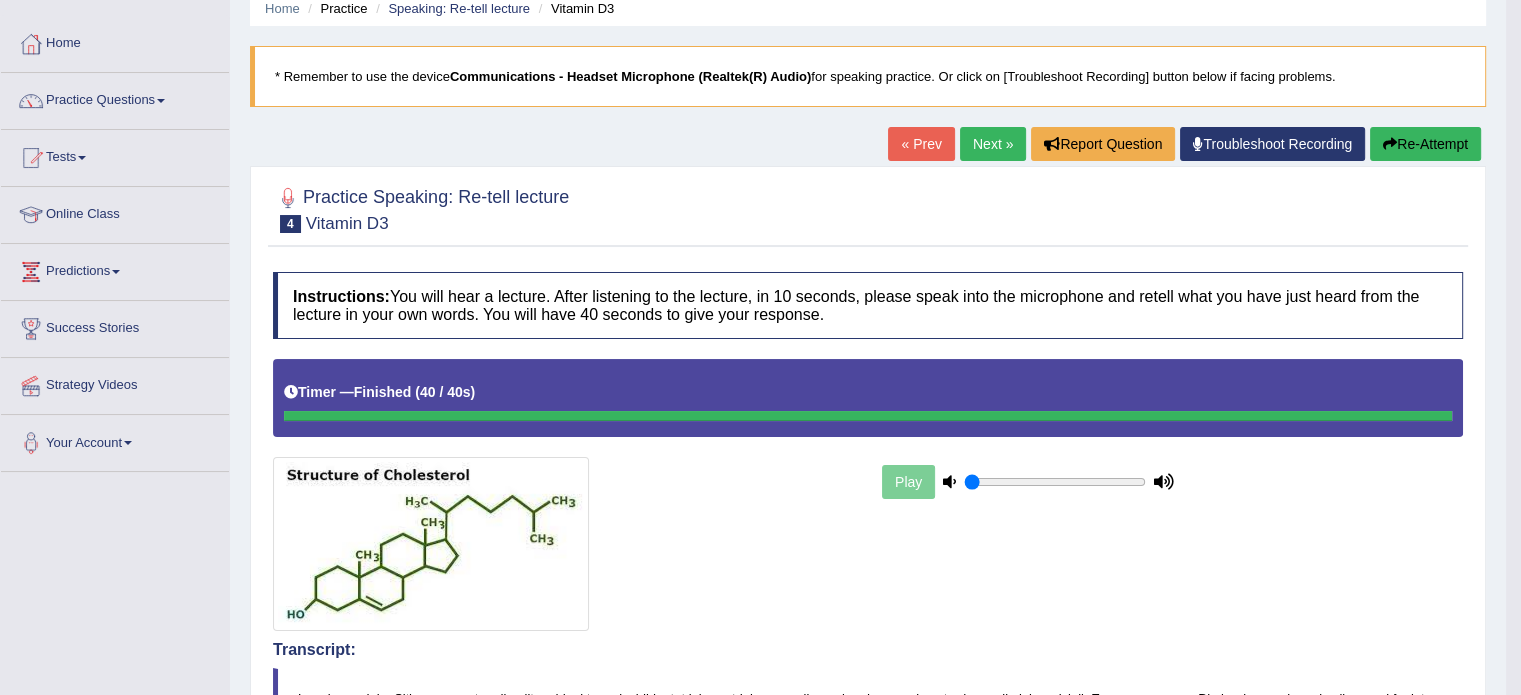 click on "Next »" at bounding box center [993, 144] 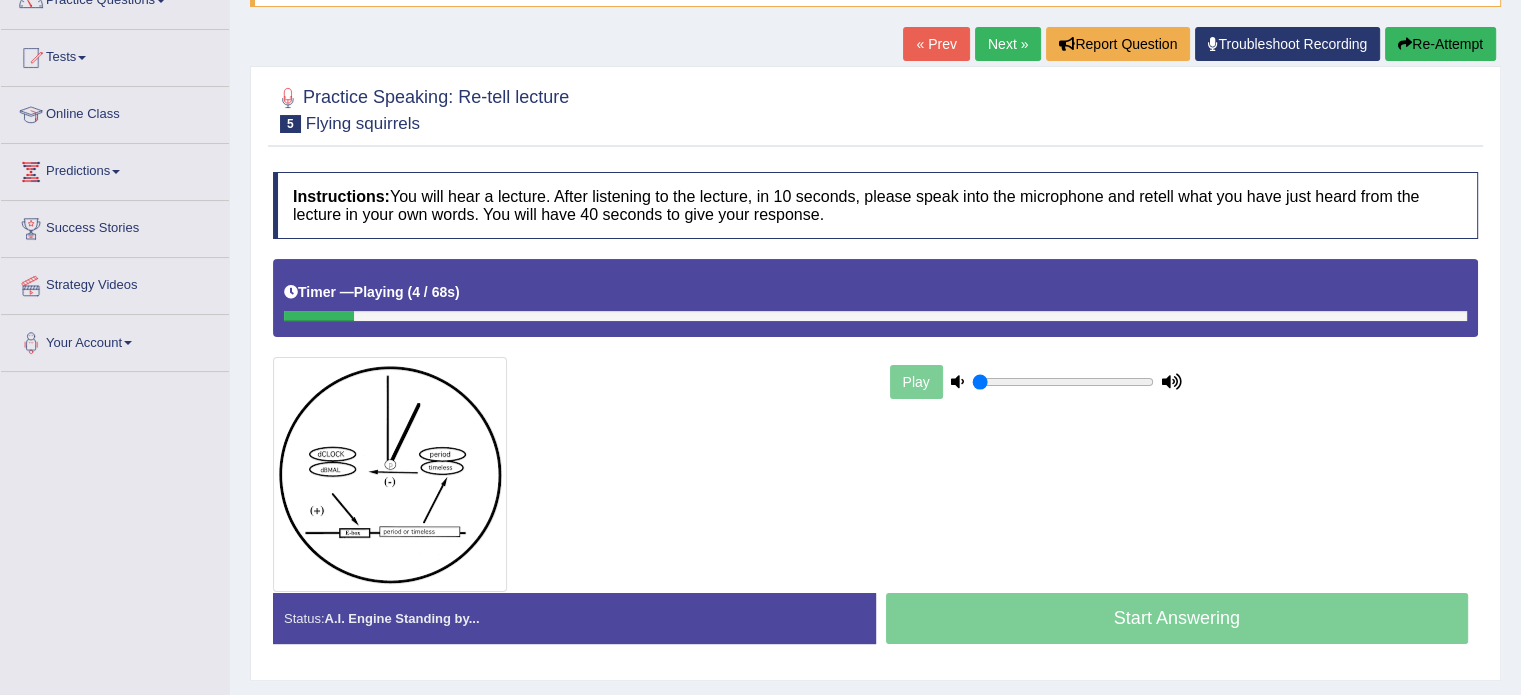 scroll, scrollTop: 183, scrollLeft: 0, axis: vertical 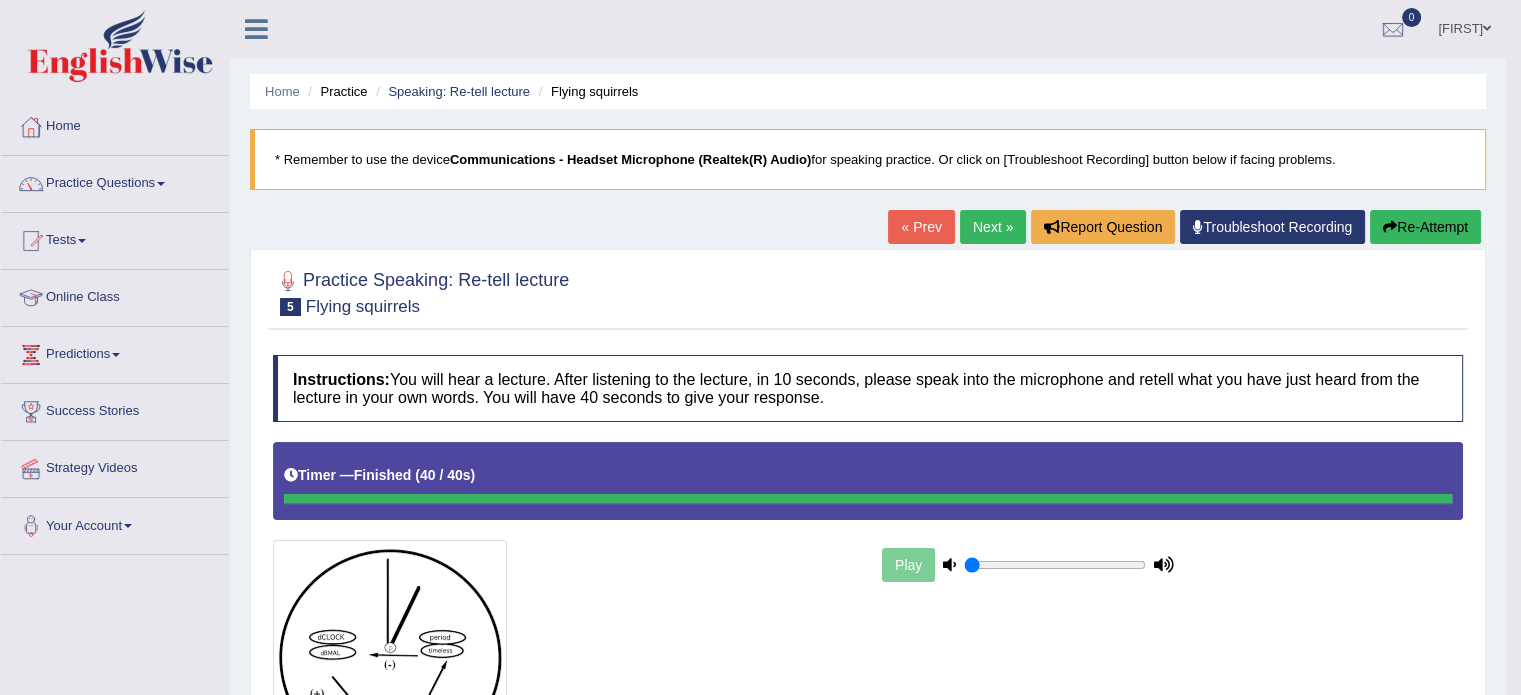 click on "Next »" at bounding box center [993, 227] 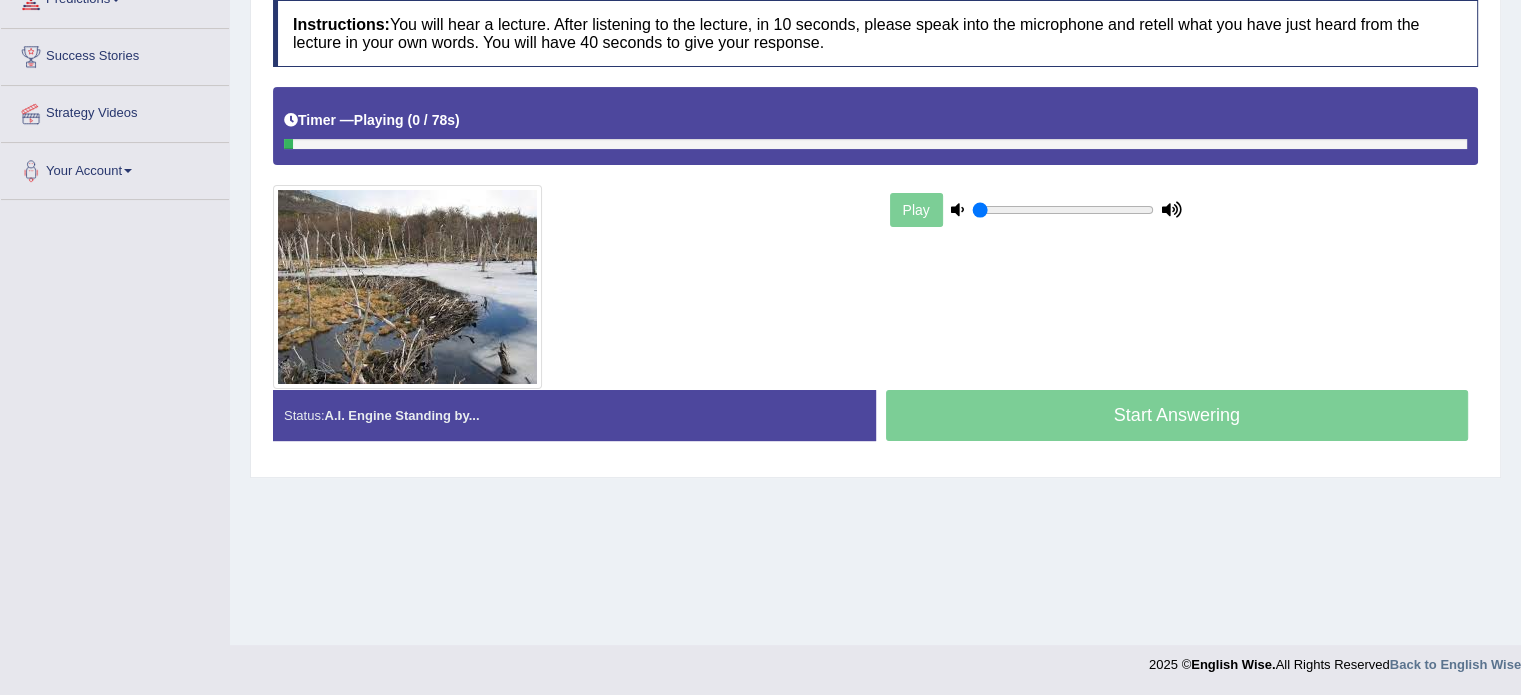 scroll, scrollTop: 355, scrollLeft: 0, axis: vertical 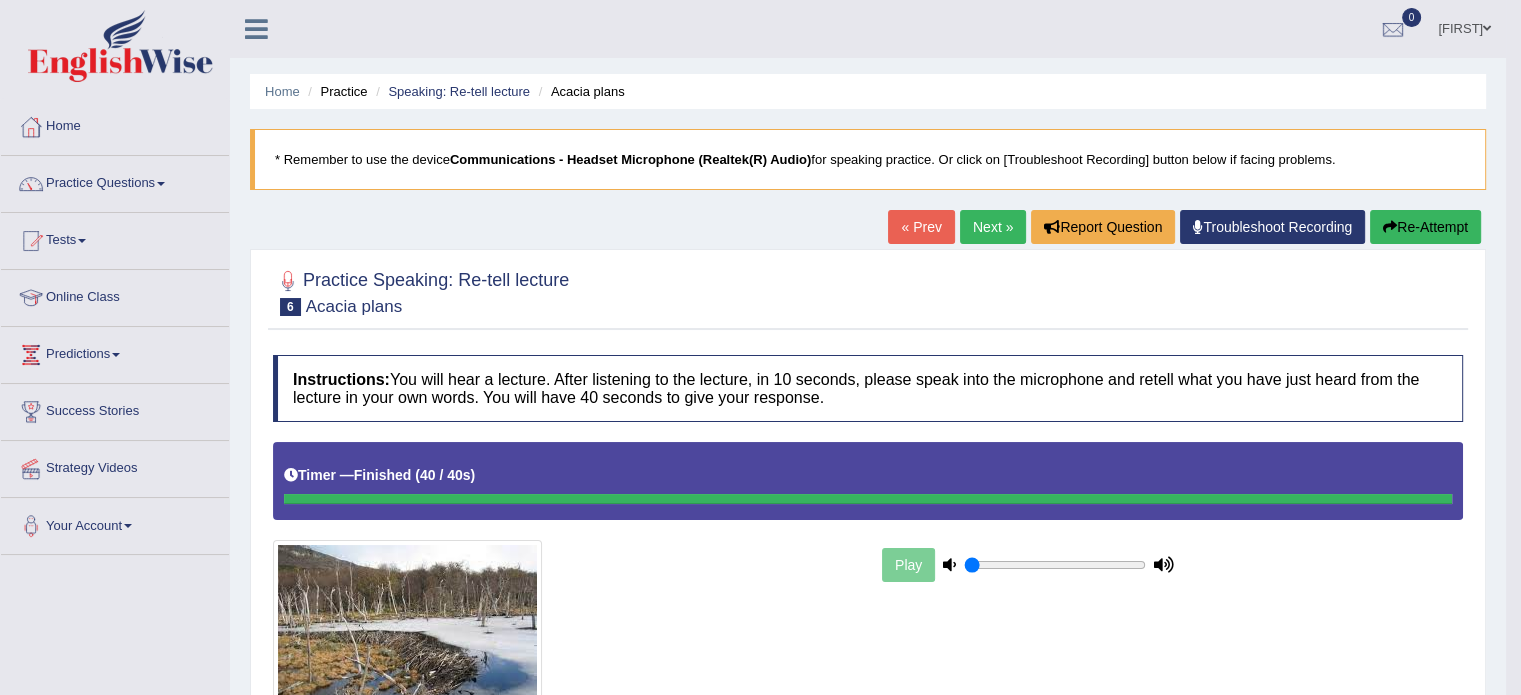 click on "Next »" at bounding box center [993, 227] 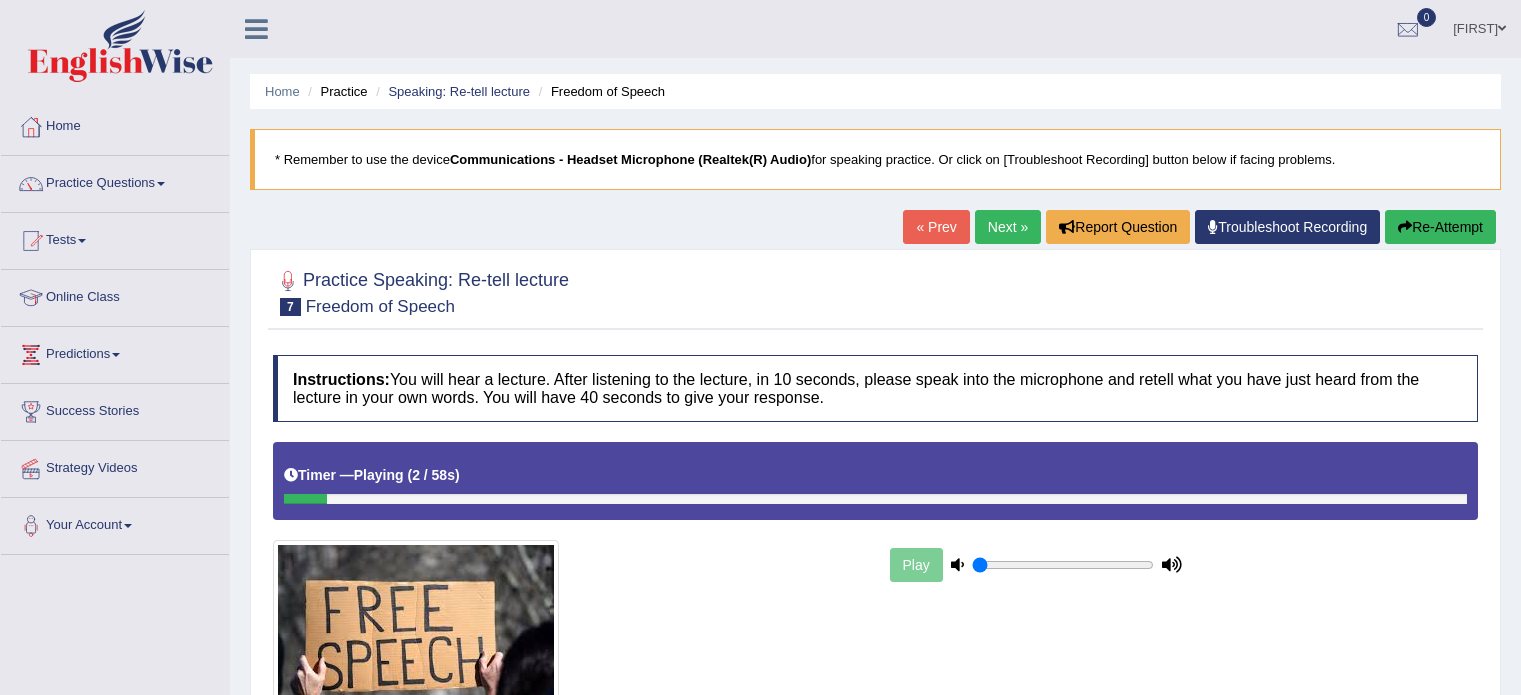 scroll, scrollTop: 0, scrollLeft: 0, axis: both 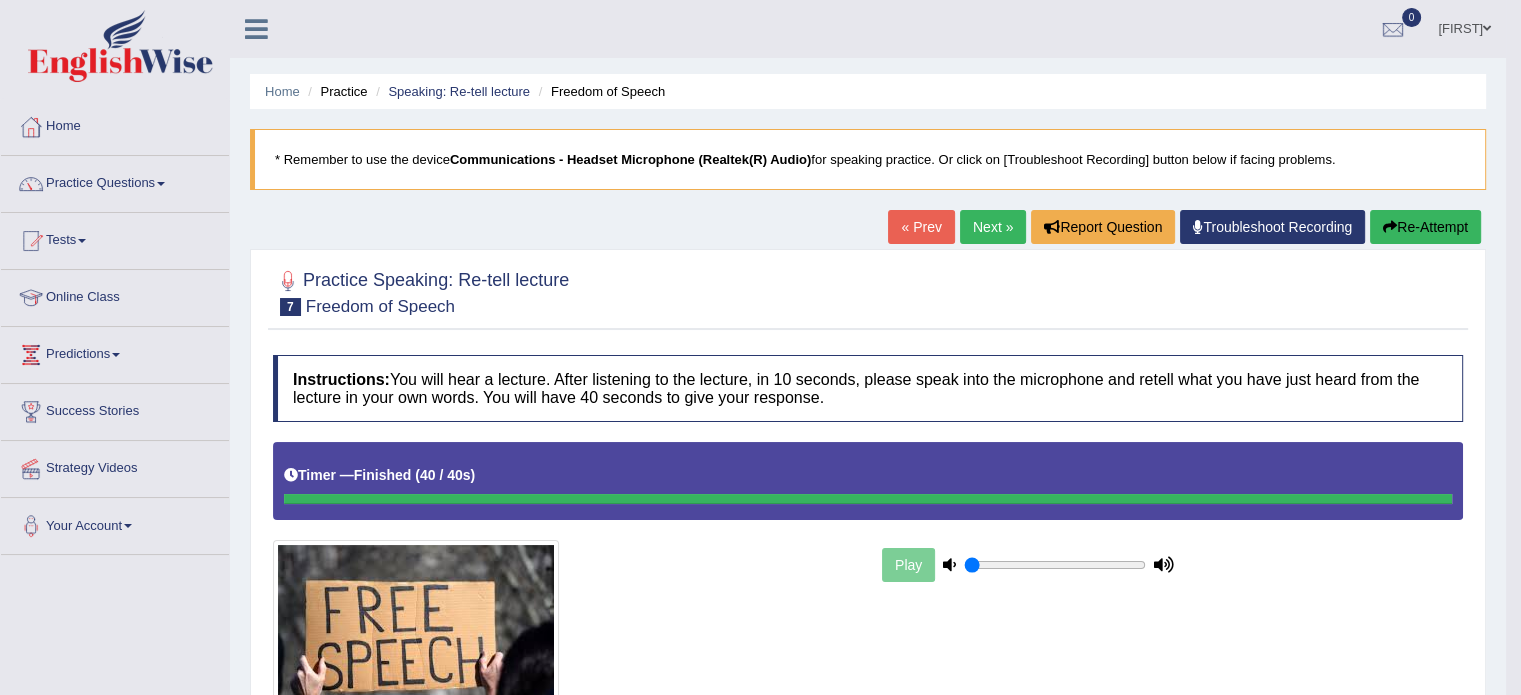 click on "Next »" at bounding box center [993, 227] 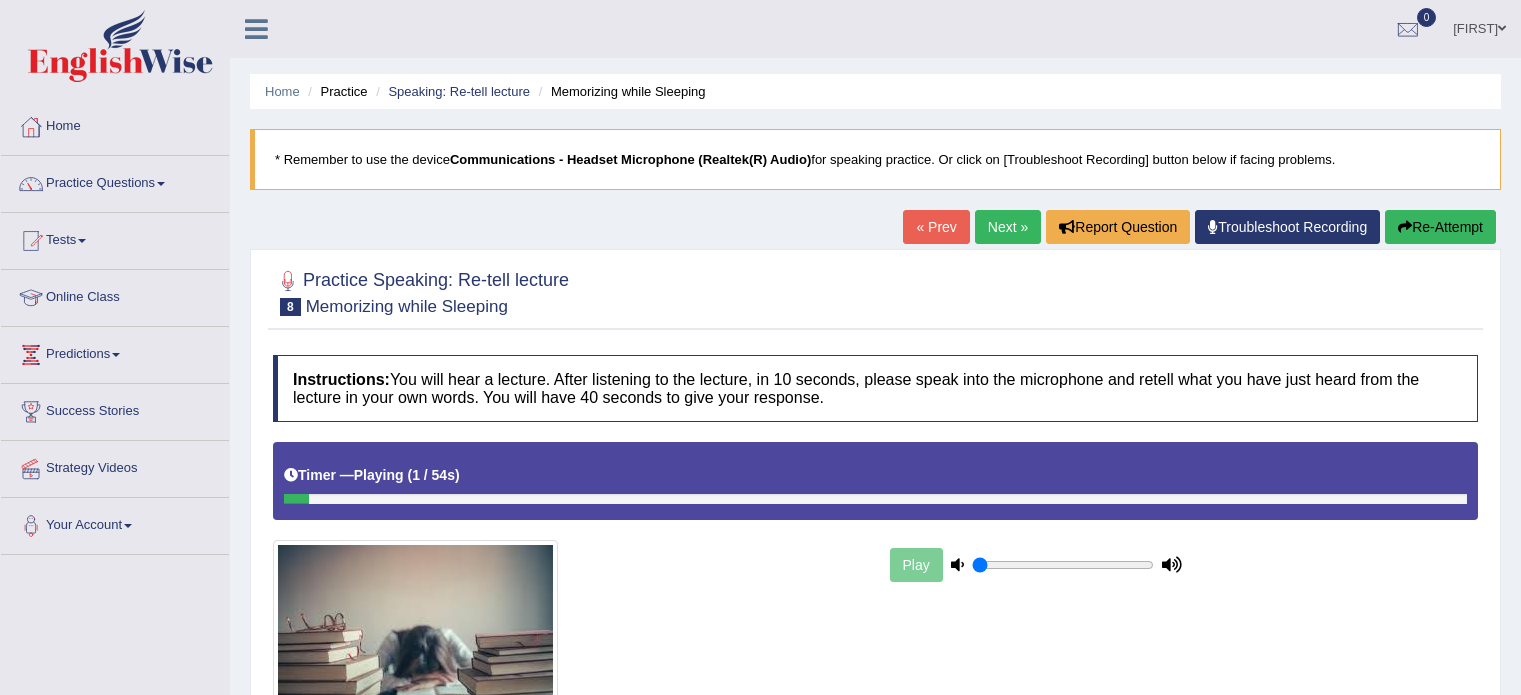 scroll, scrollTop: 0, scrollLeft: 0, axis: both 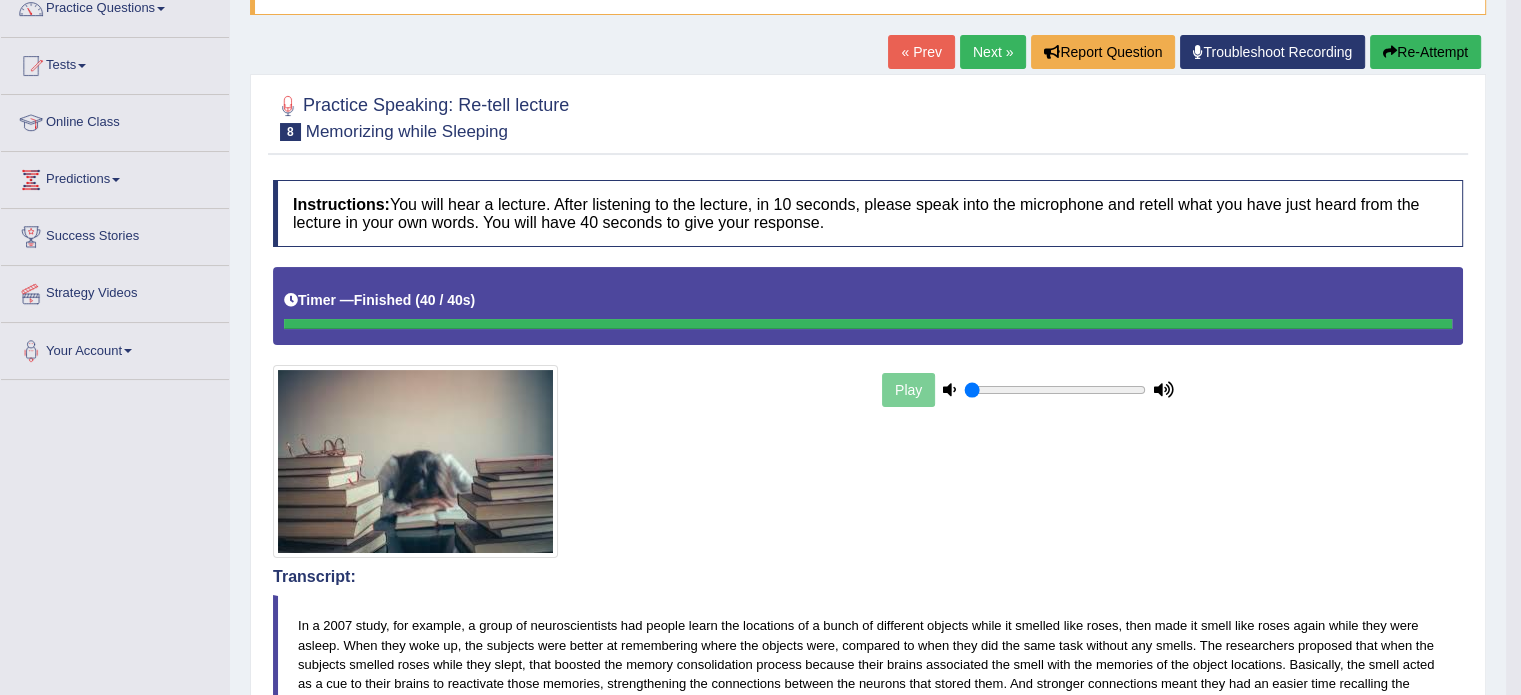 click on "Next »" at bounding box center [993, 52] 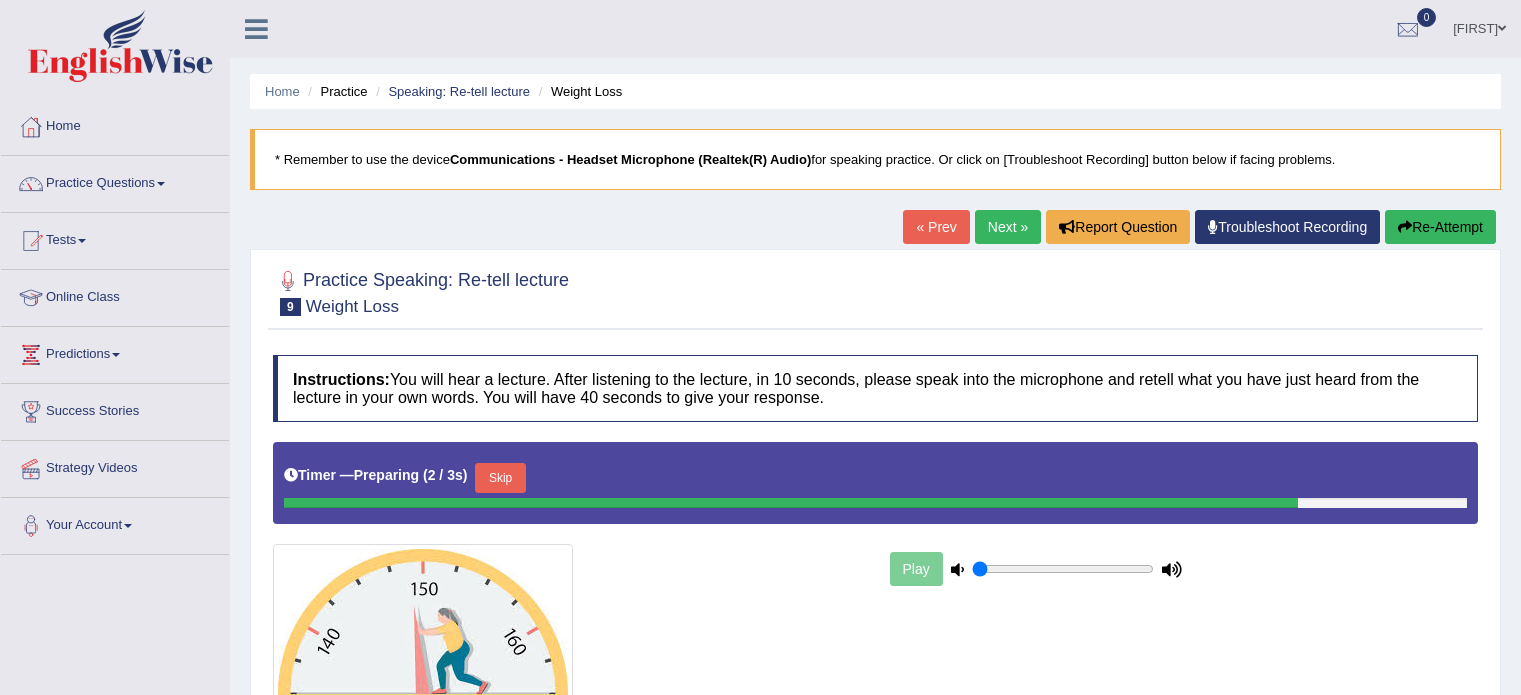 scroll, scrollTop: 0, scrollLeft: 0, axis: both 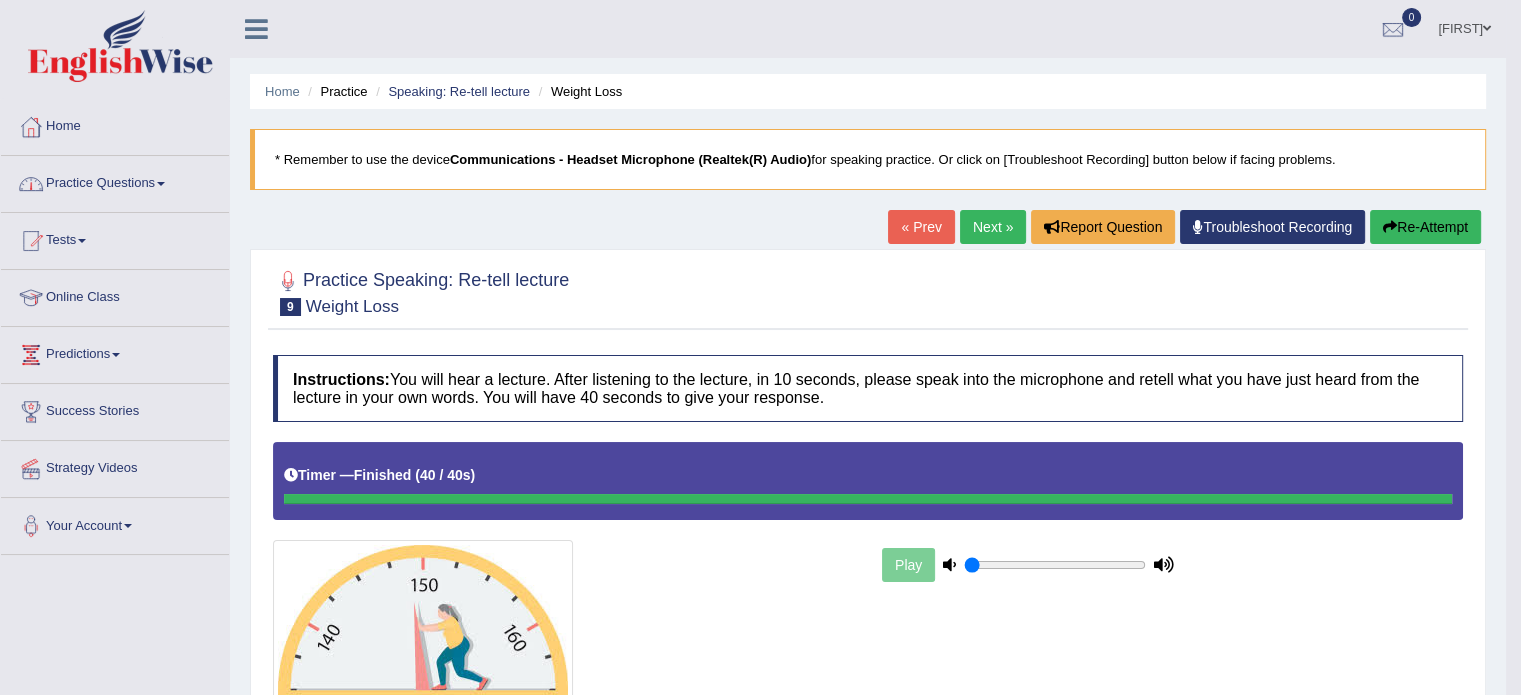 click on "Practice Questions" 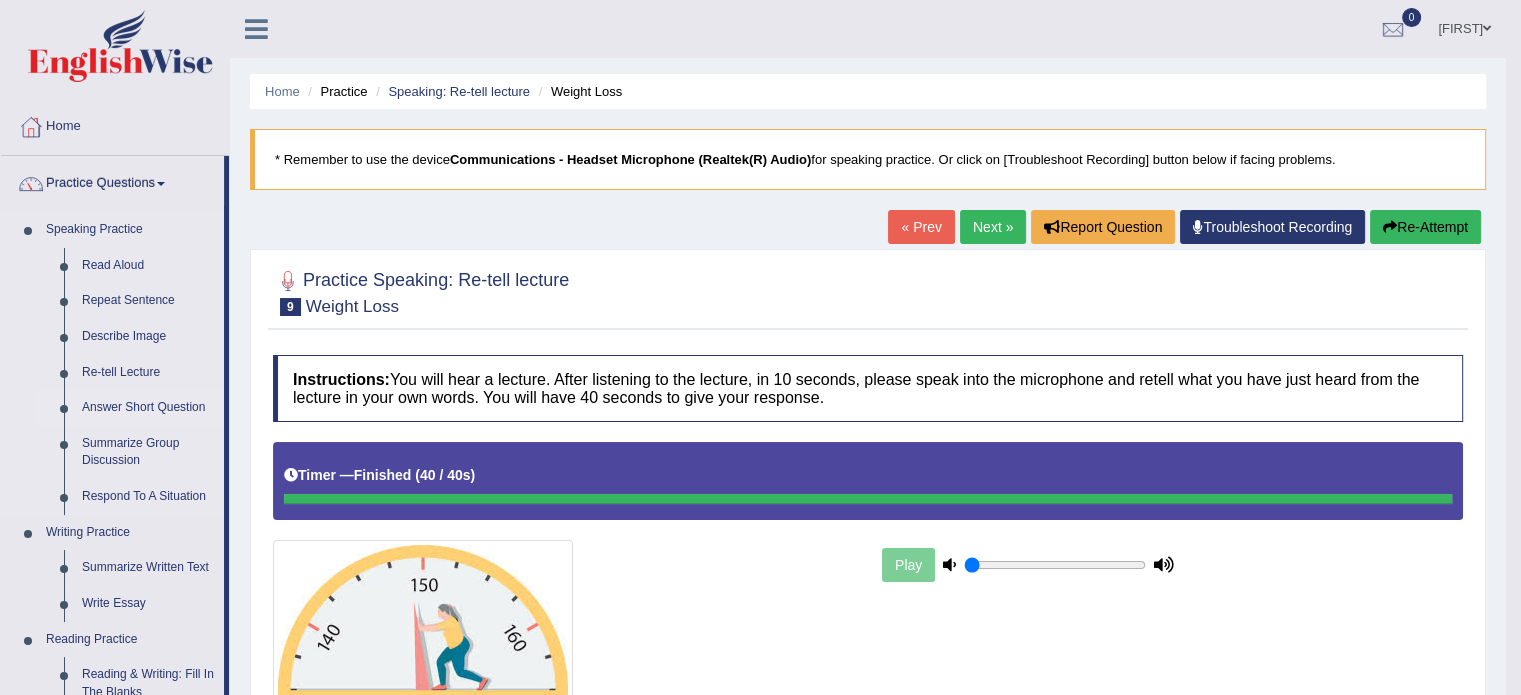 click on "Answer Short Question" 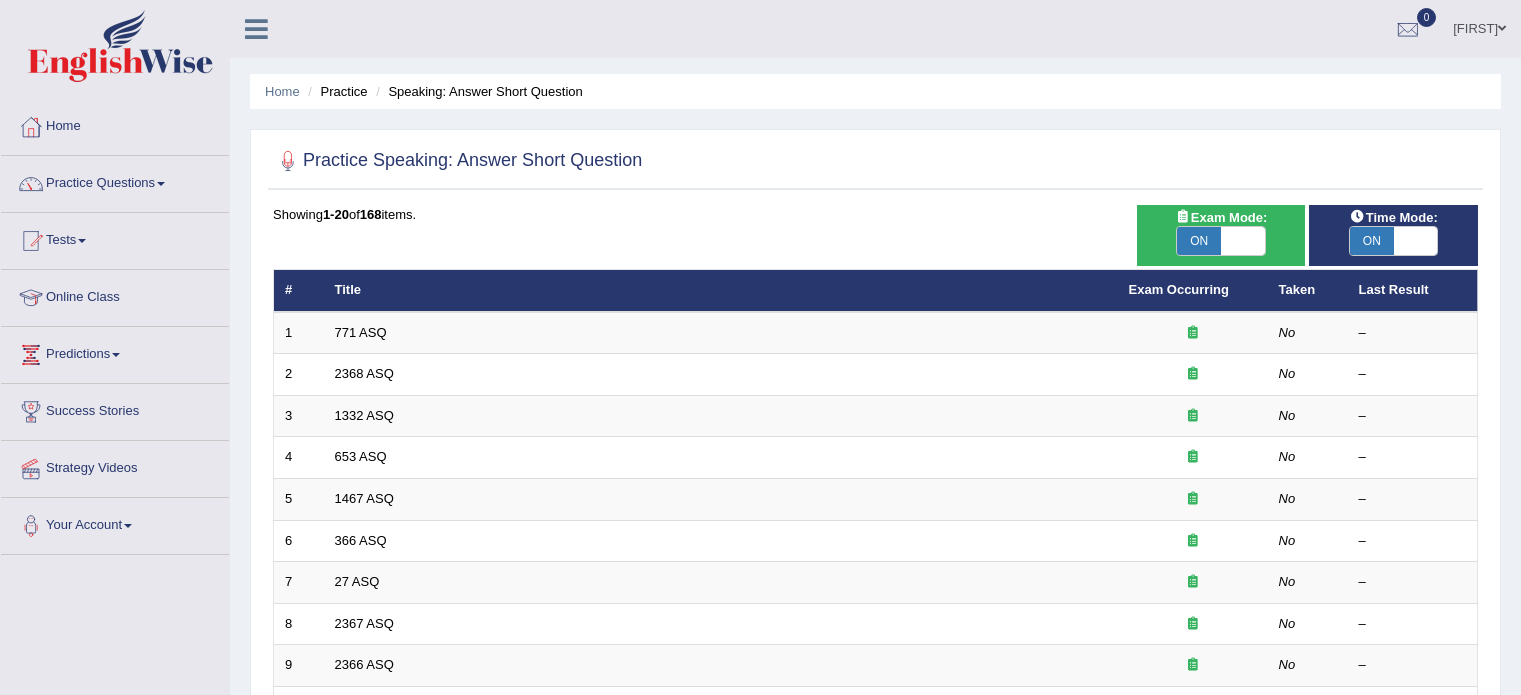 scroll, scrollTop: 0, scrollLeft: 0, axis: both 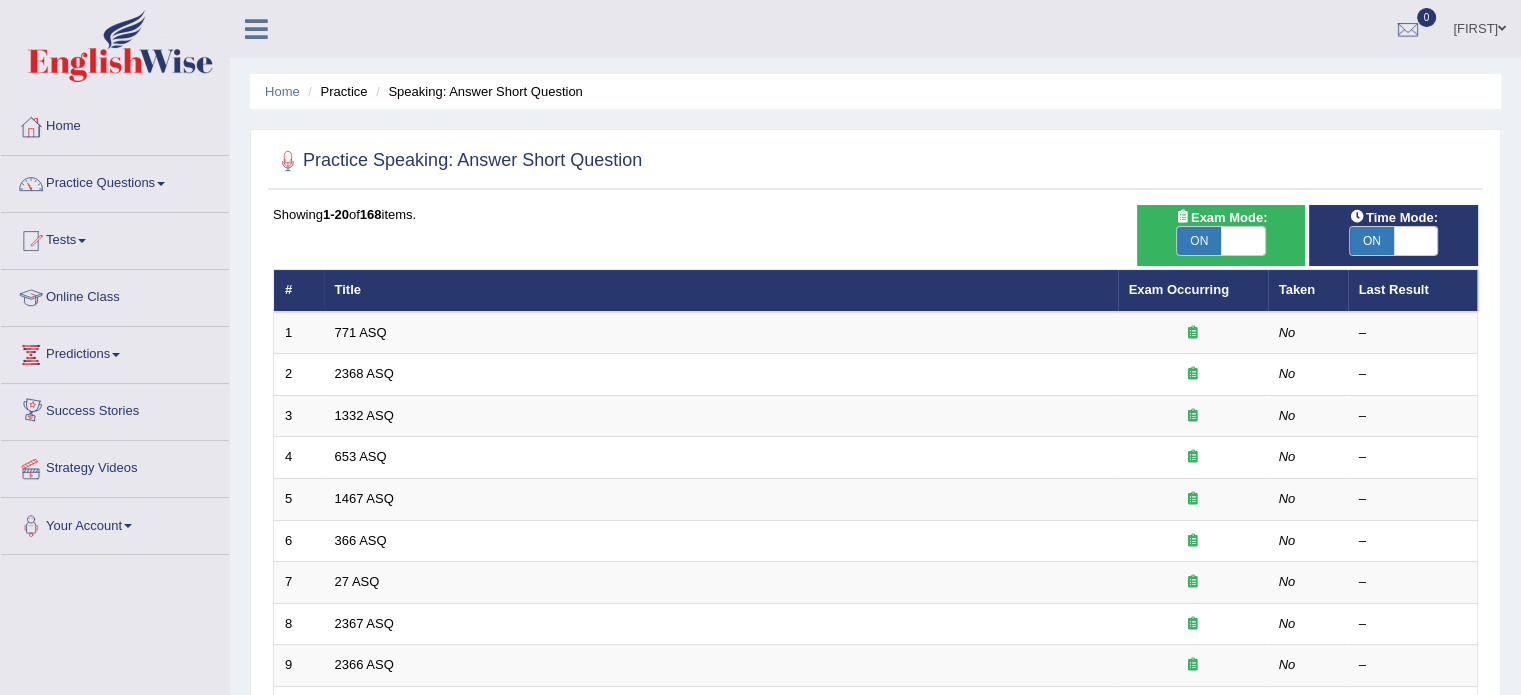 click at bounding box center [116, 355] 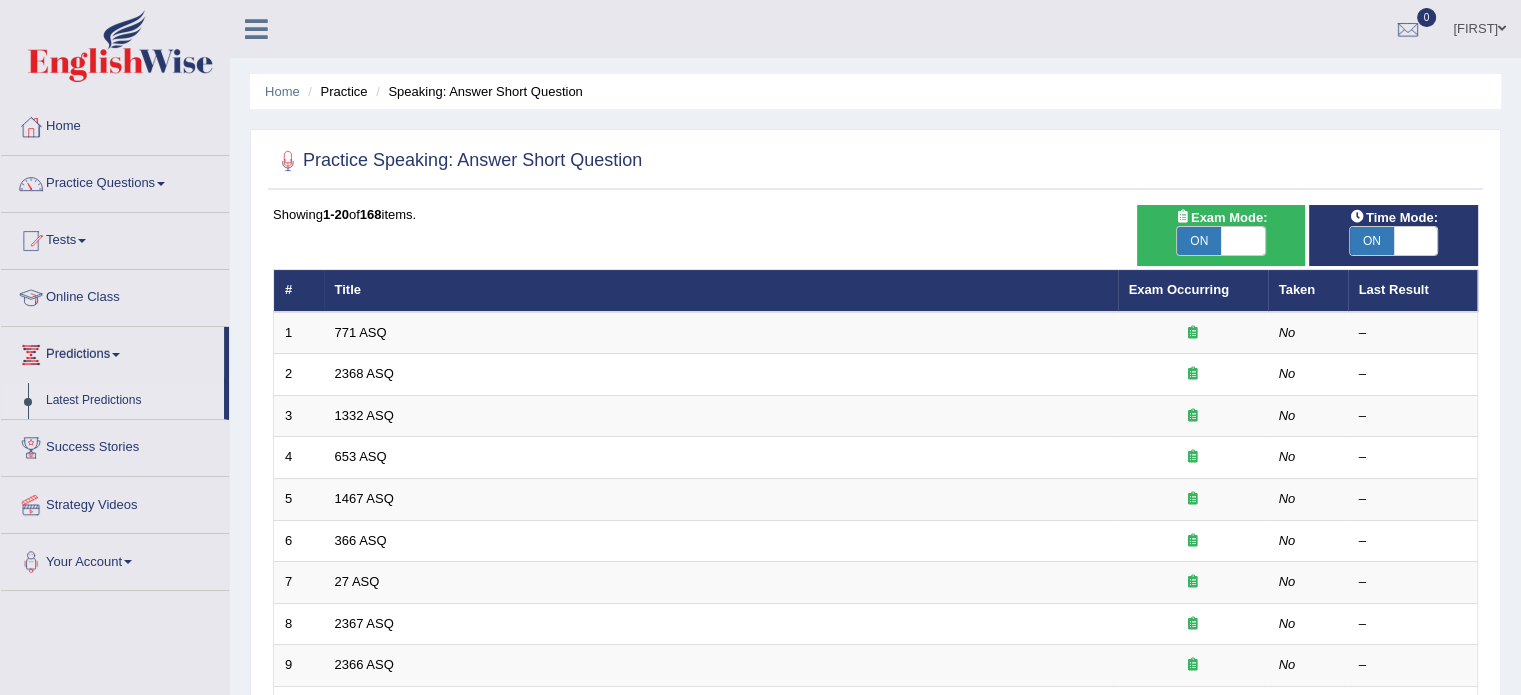 click on "Latest Predictions" at bounding box center (130, 401) 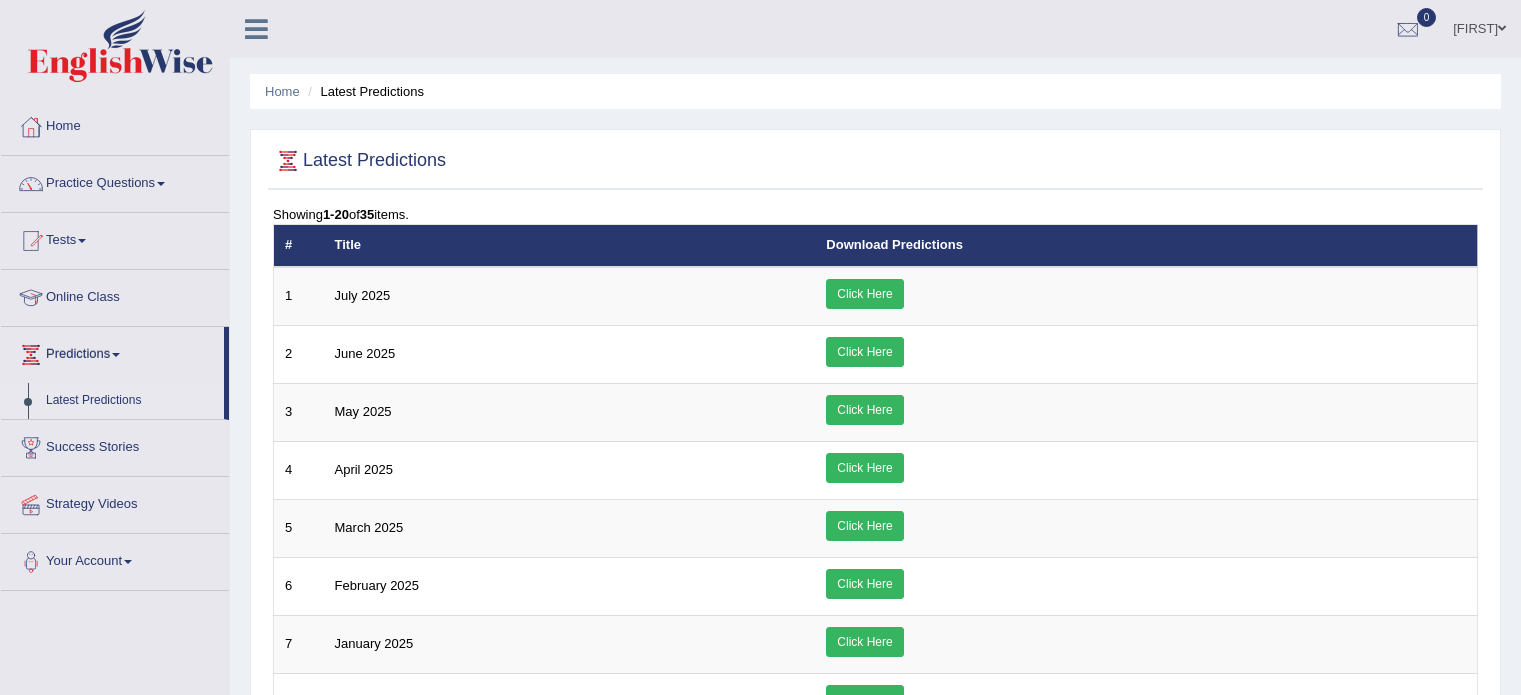 click on "Click Here" at bounding box center (864, 294) 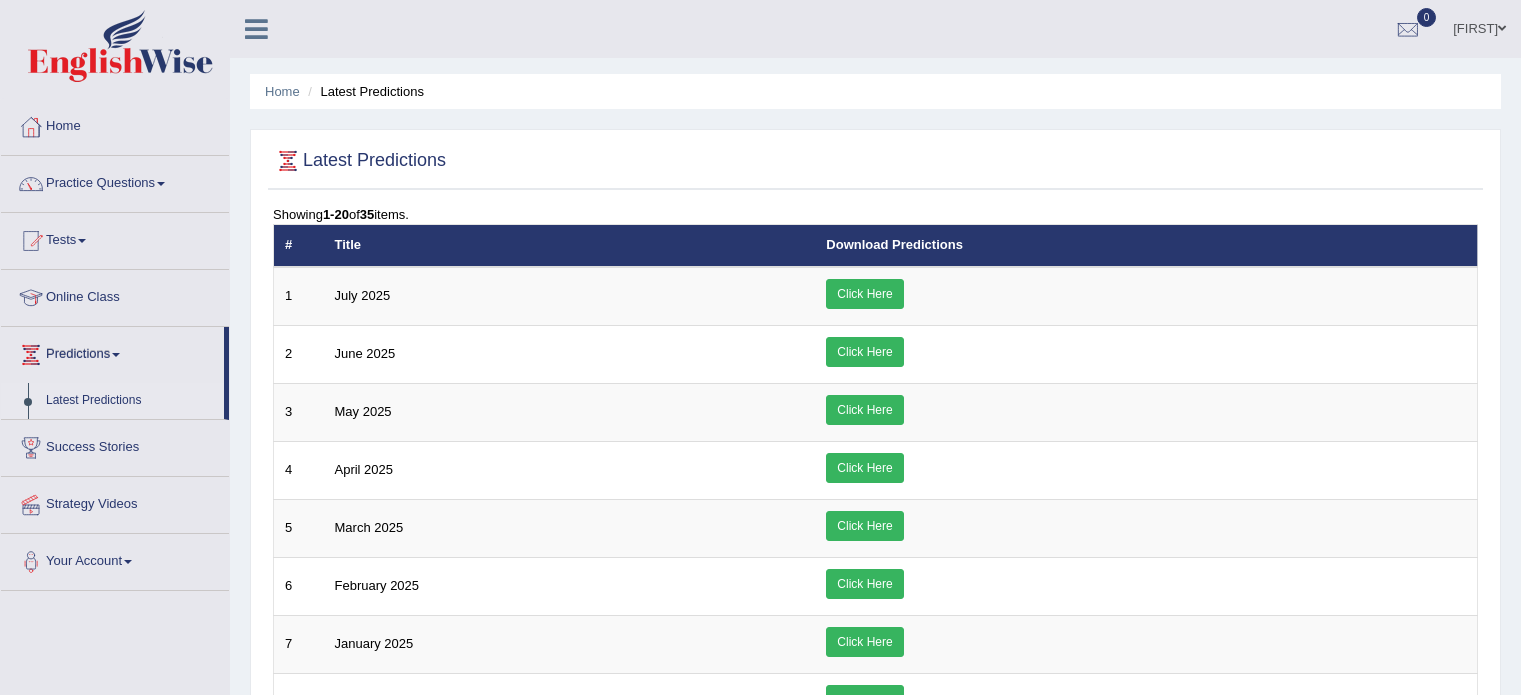 scroll, scrollTop: 0, scrollLeft: 0, axis: both 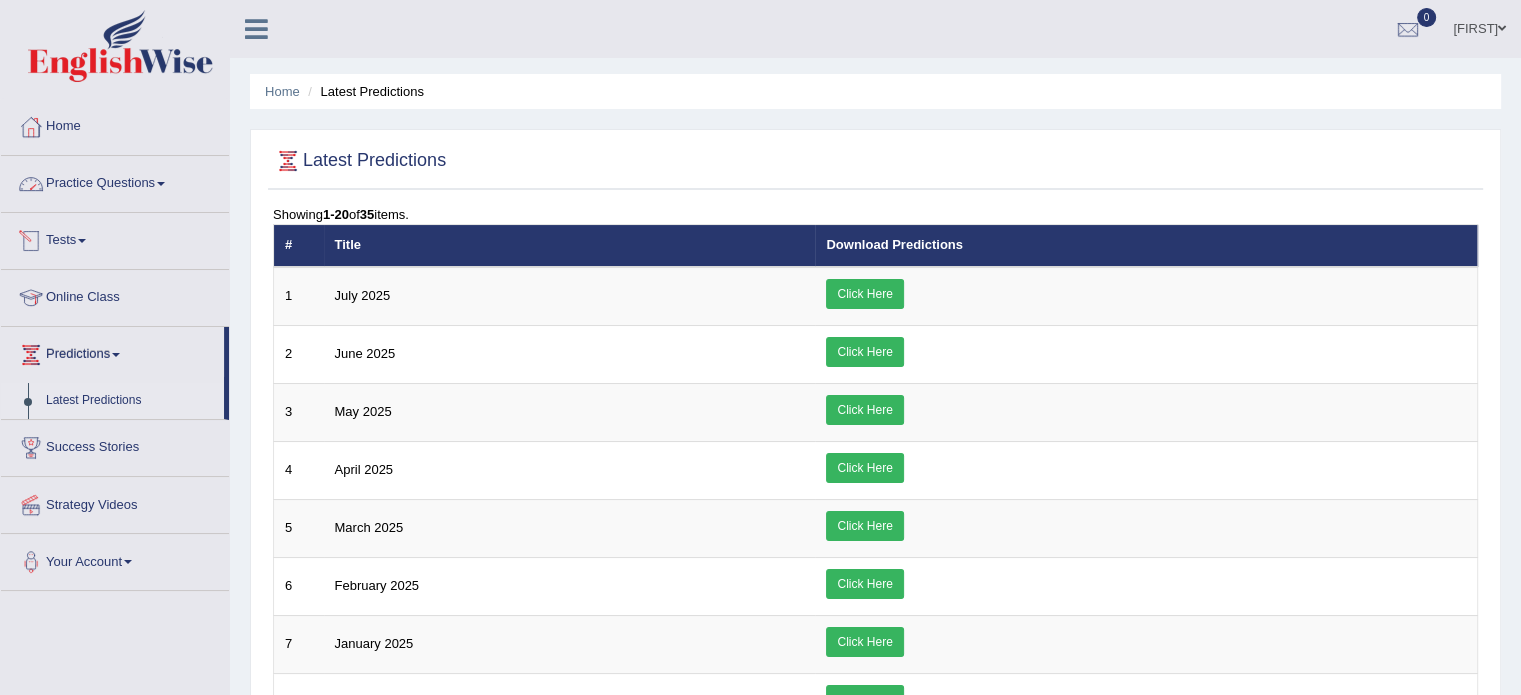 click on "Practice Questions" at bounding box center [115, 181] 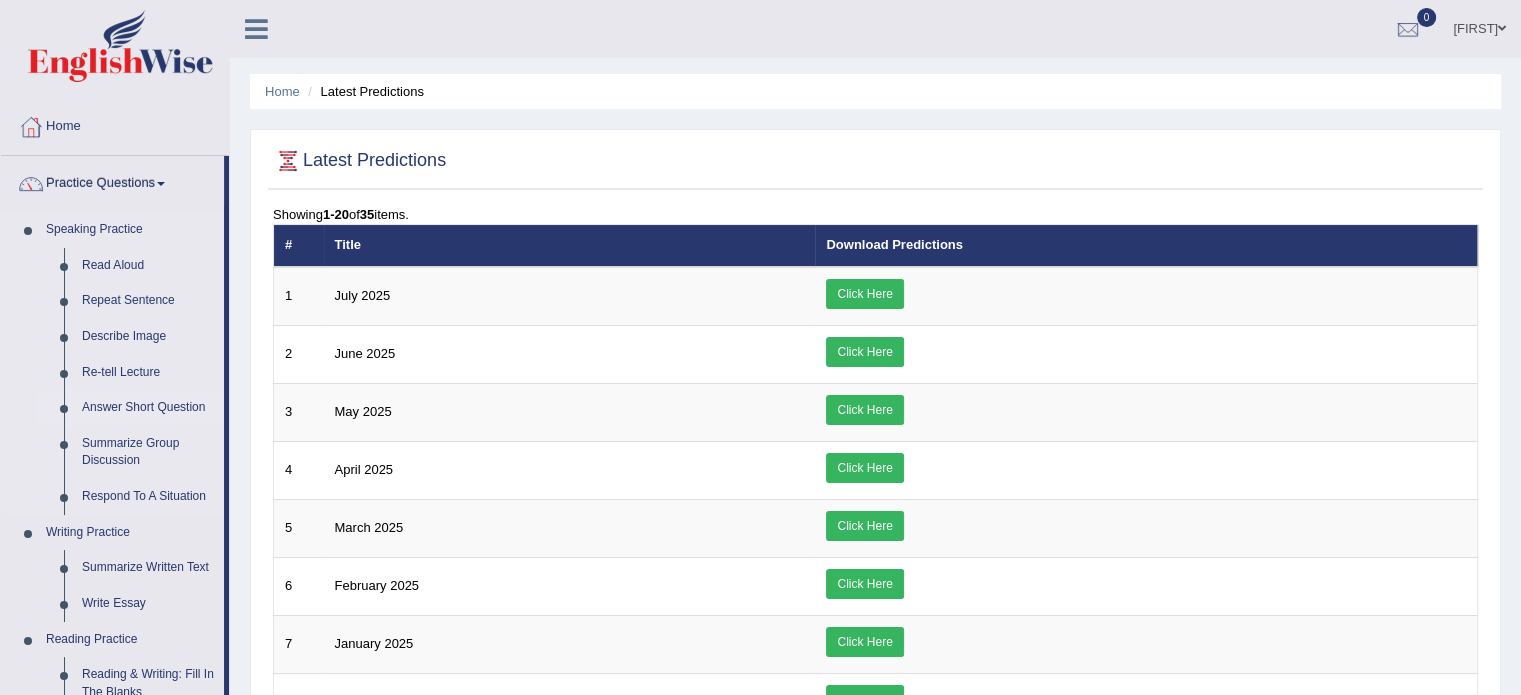 click on "Answer Short Question" at bounding box center (148, 408) 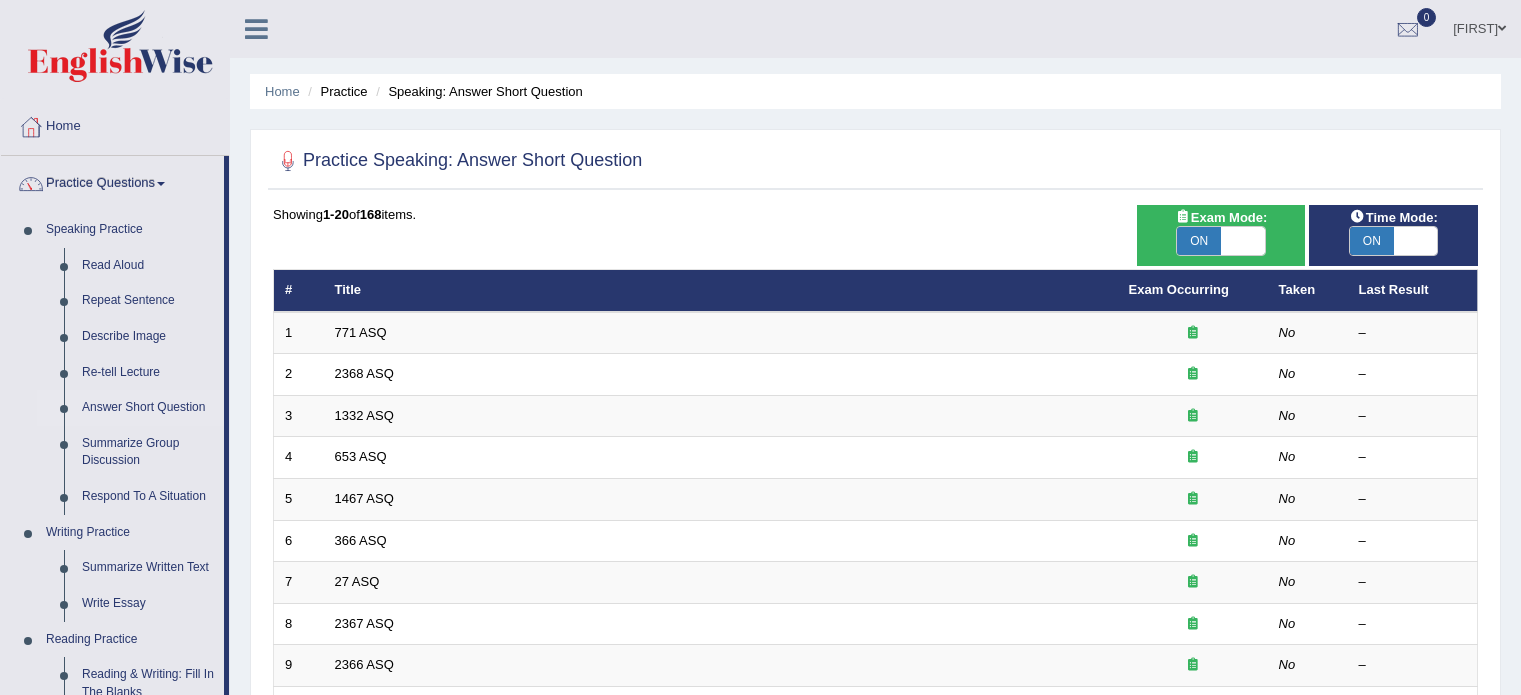scroll, scrollTop: 0, scrollLeft: 0, axis: both 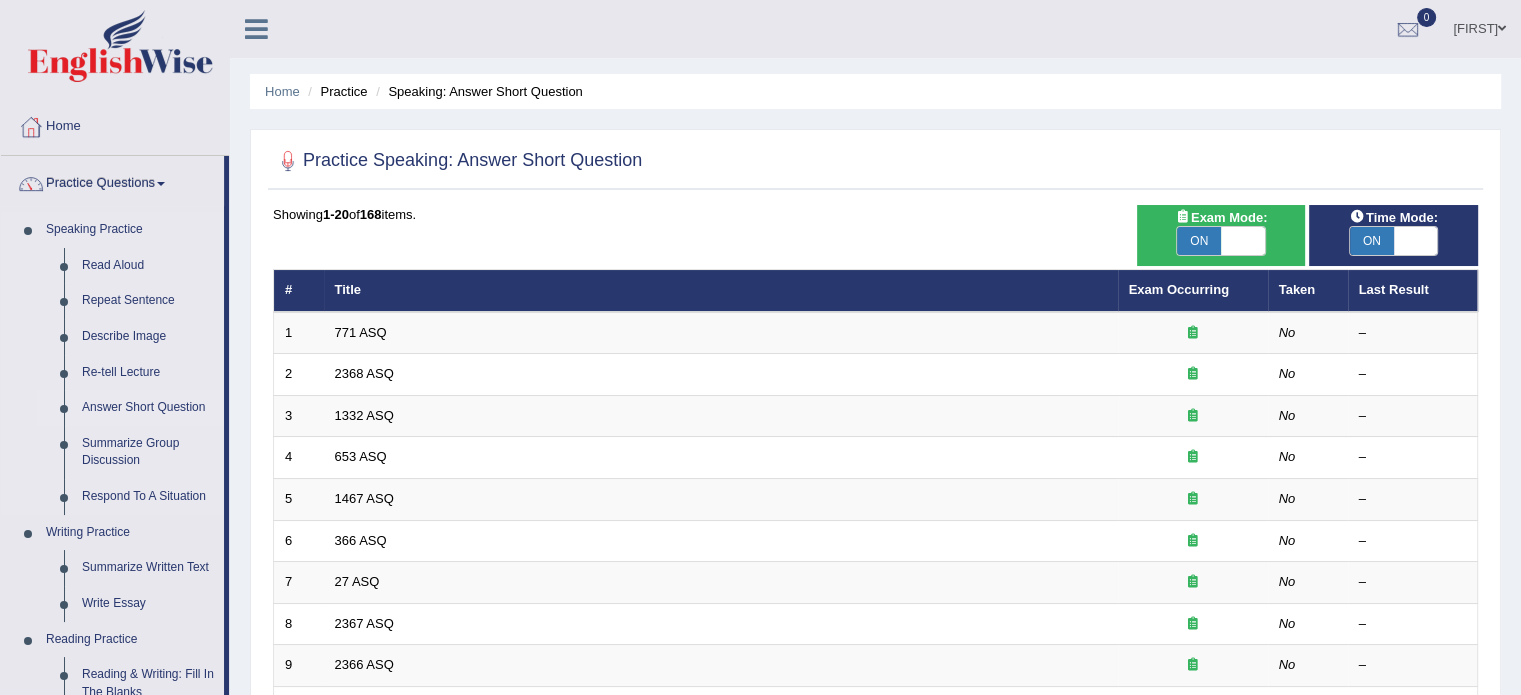 drag, startPoint x: 230, startPoint y: 283, endPoint x: 215, endPoint y: 403, distance: 120.93387 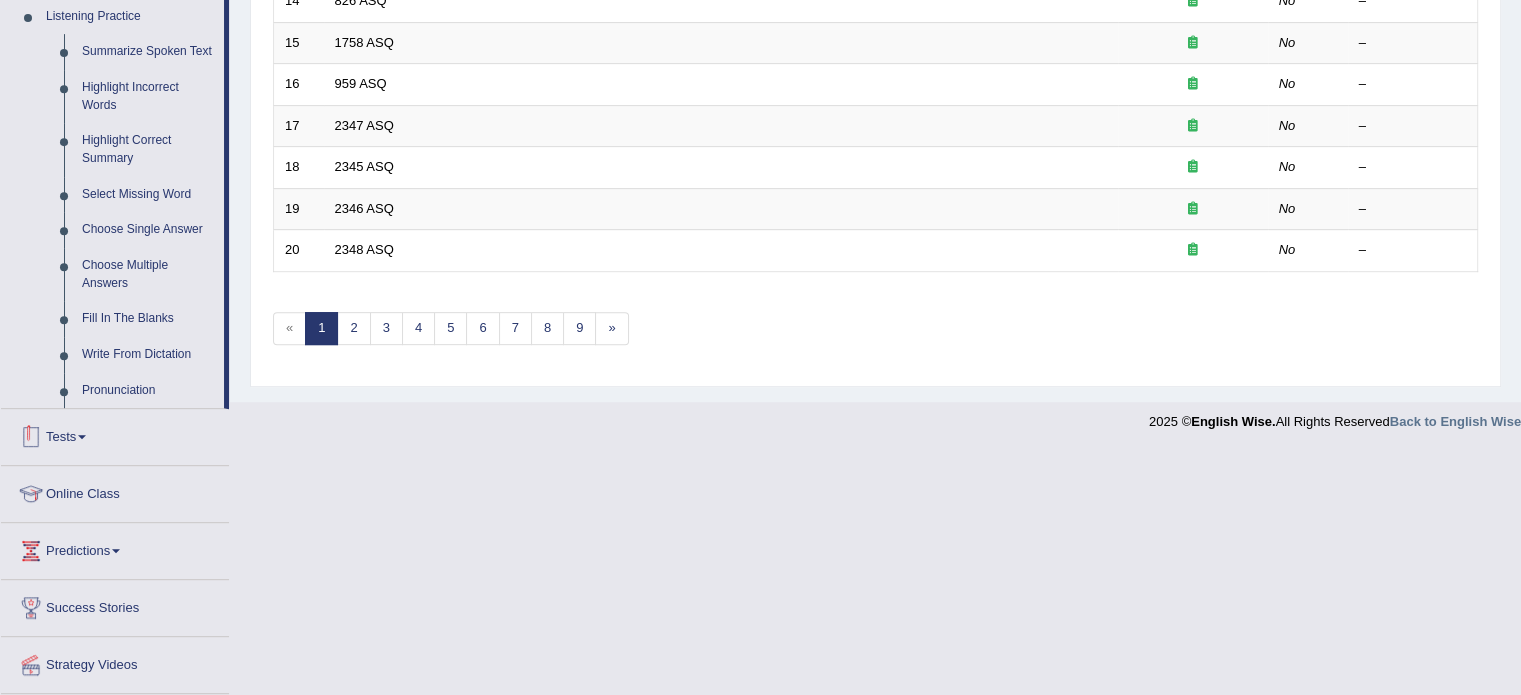 scroll, scrollTop: 0, scrollLeft: 0, axis: both 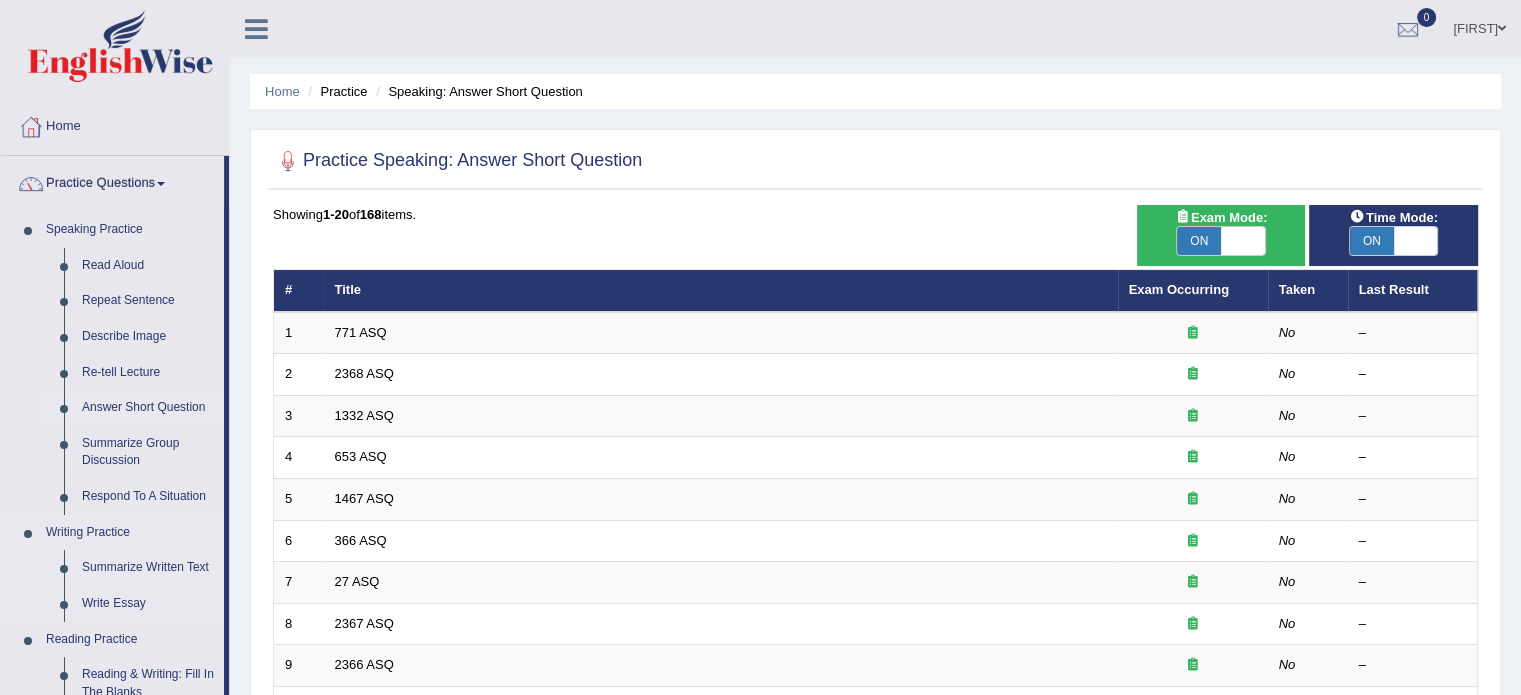 click on "Writing Practice" at bounding box center (130, 533) 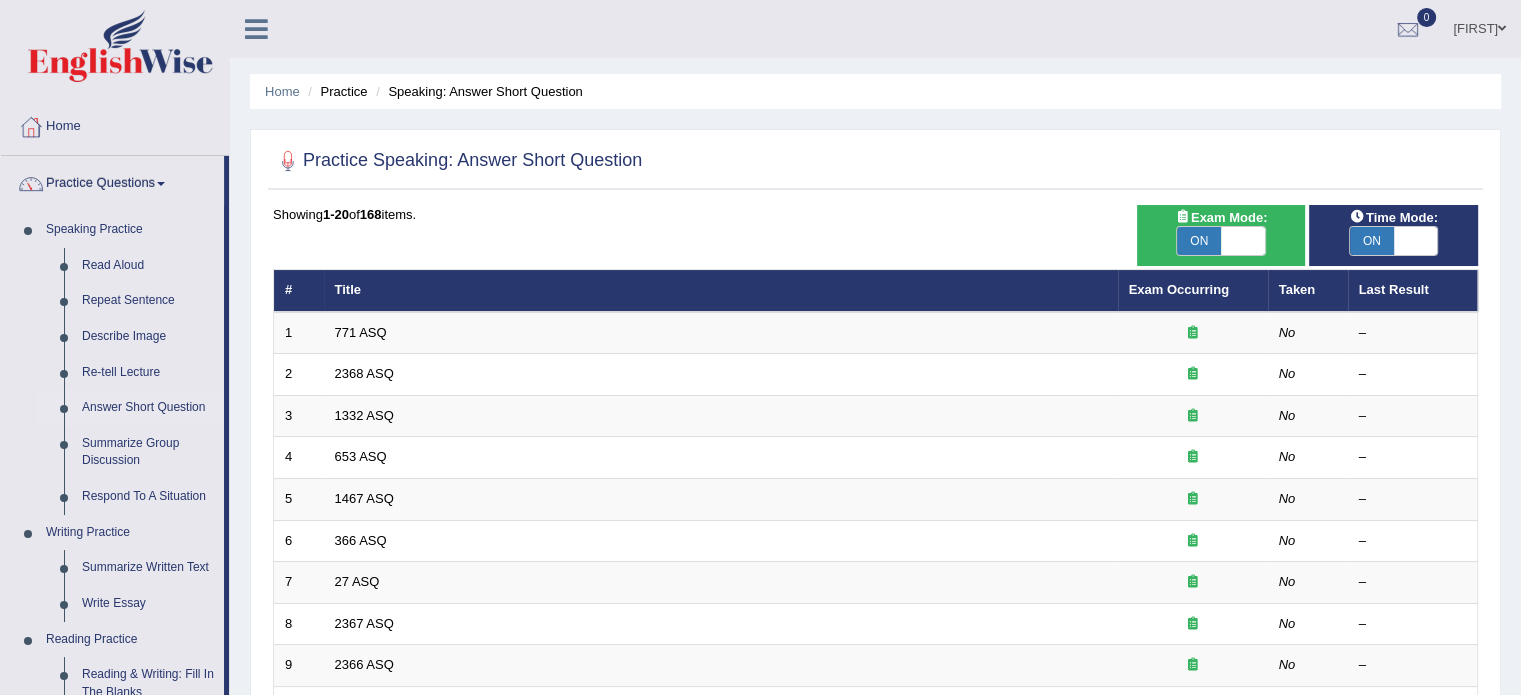click on "[USERNAME]
Toggle navigation
Username: [USERNAME]
Access Type: Online
Subscription: Diamond Package
Log out
0
See All Alerts" at bounding box center [1069, 28] 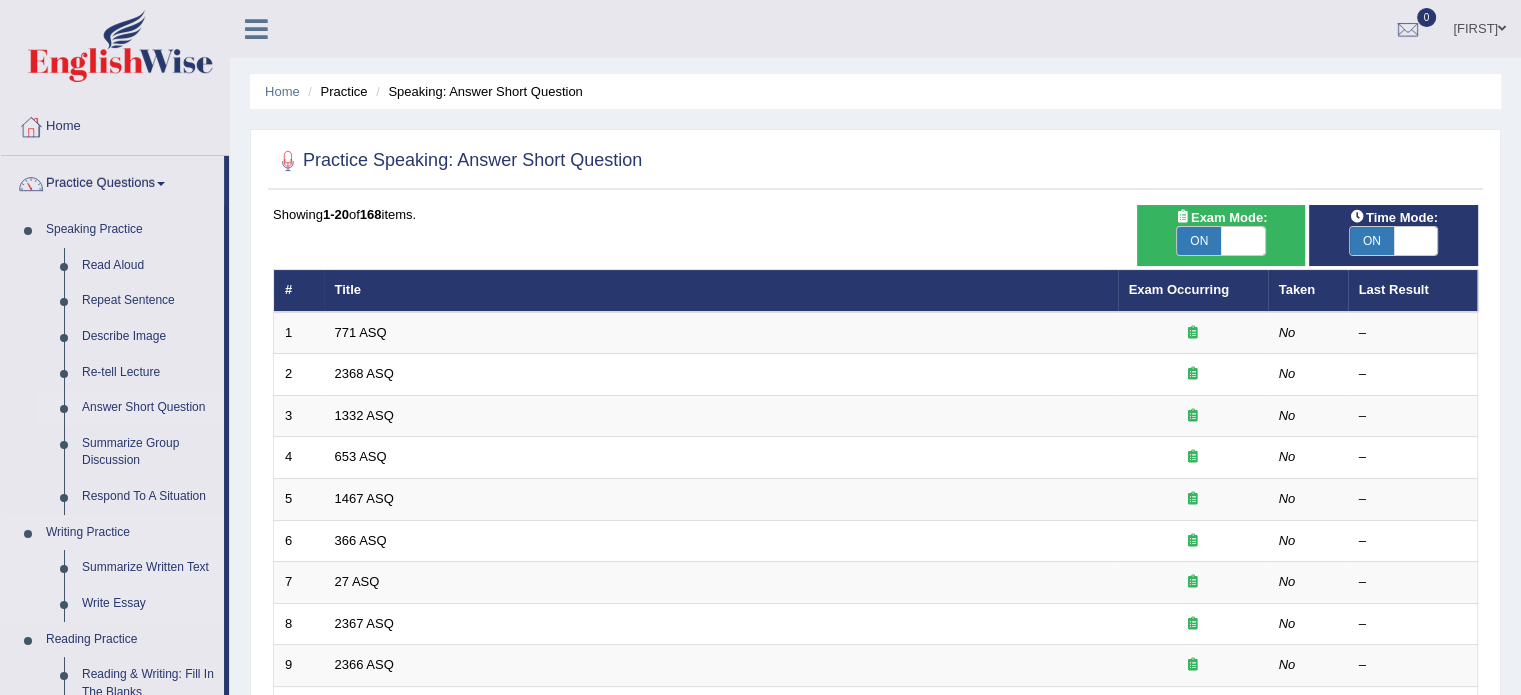 scroll, scrollTop: 927, scrollLeft: 0, axis: vertical 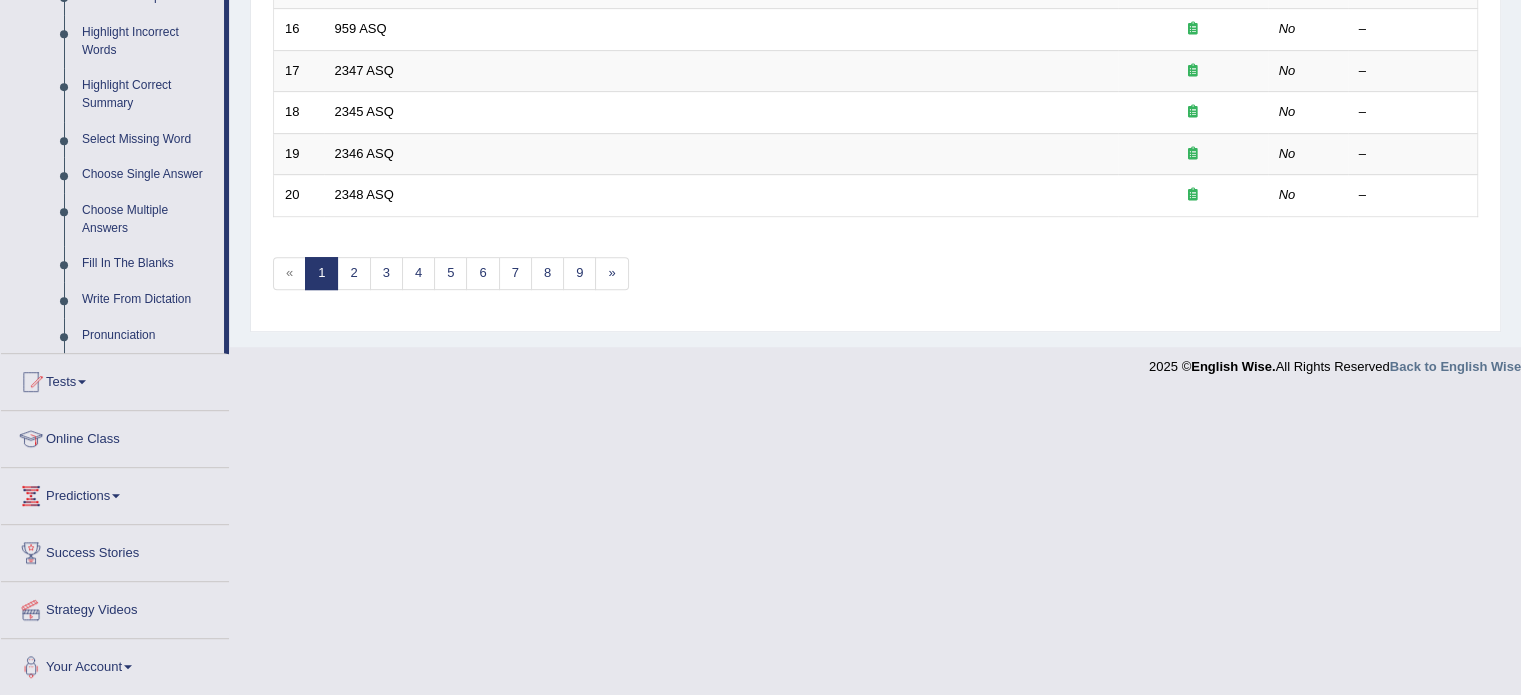 drag, startPoint x: 229, startPoint y: 260, endPoint x: 237, endPoint y: 195, distance: 65.490456 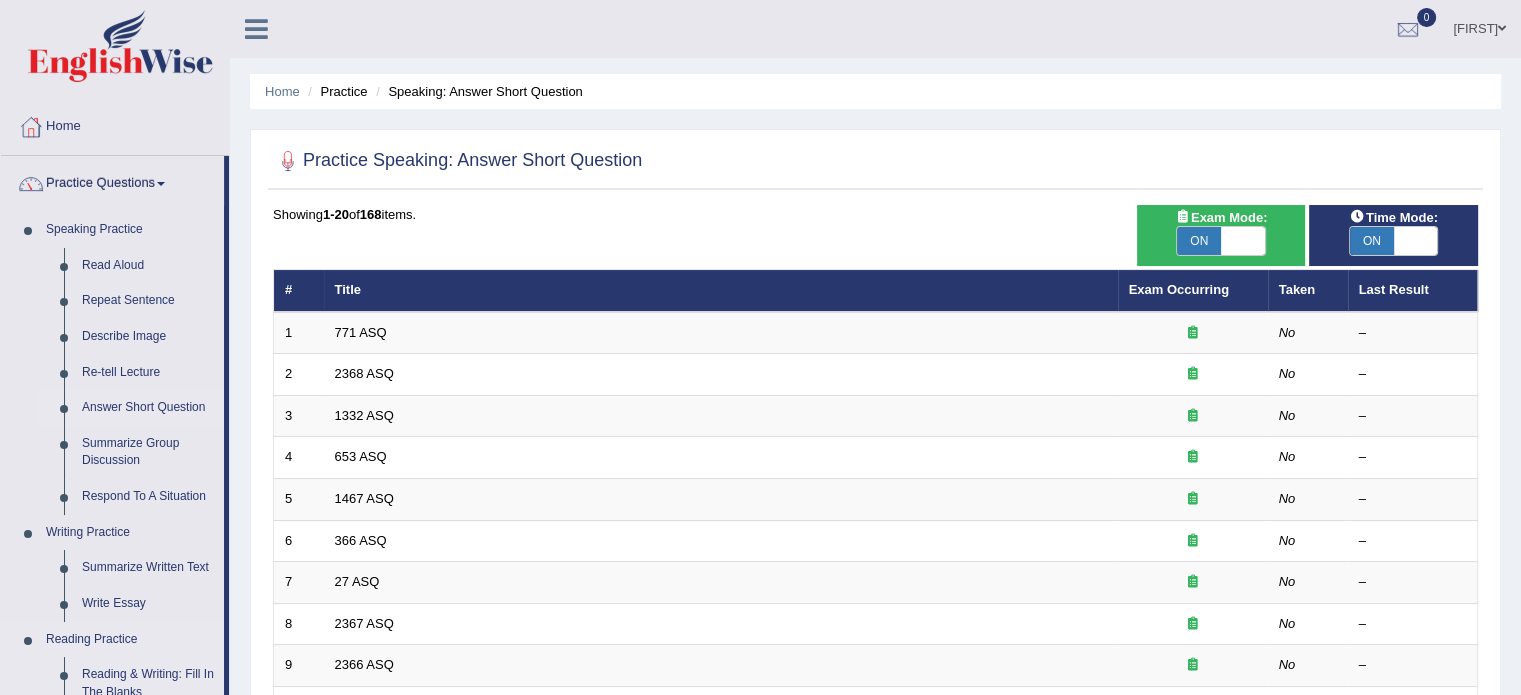 click on "Reading Practice" at bounding box center (130, 640) 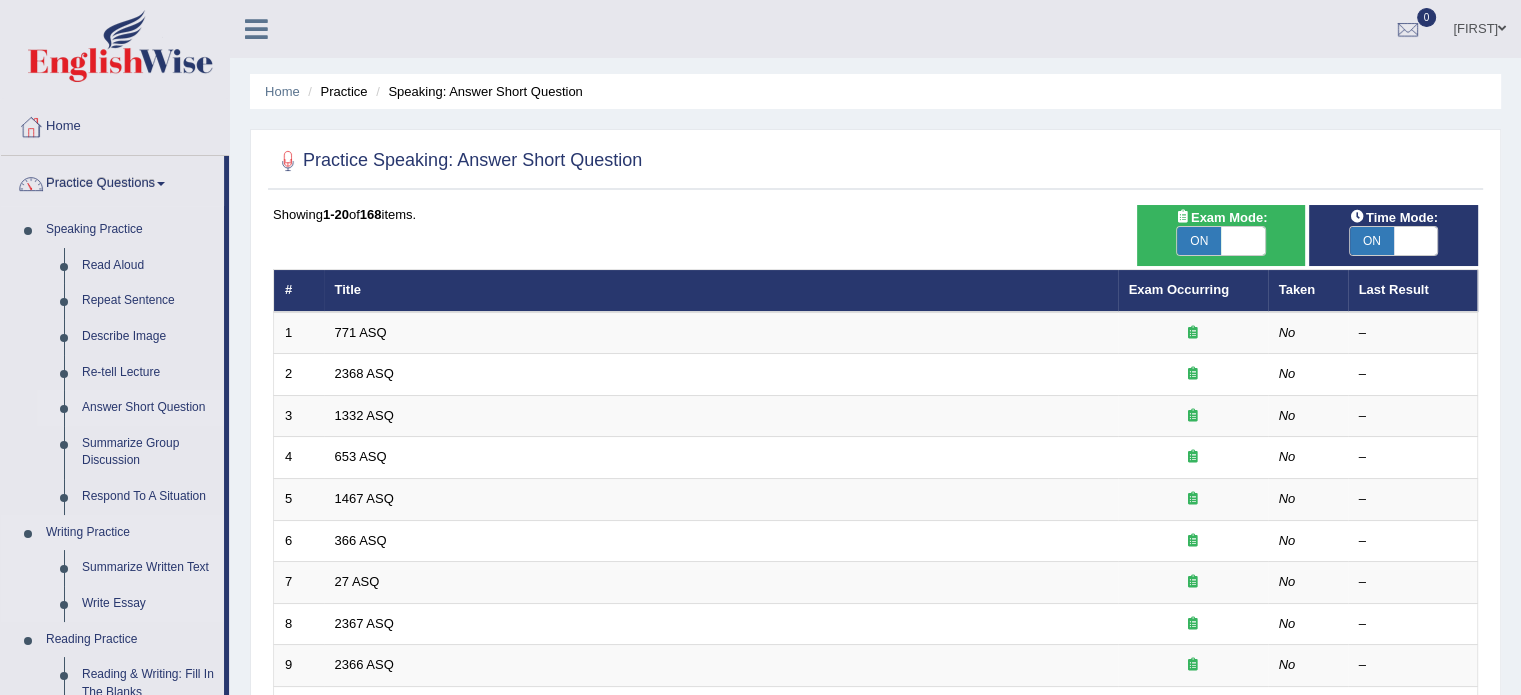 scroll, scrollTop: 927, scrollLeft: 0, axis: vertical 